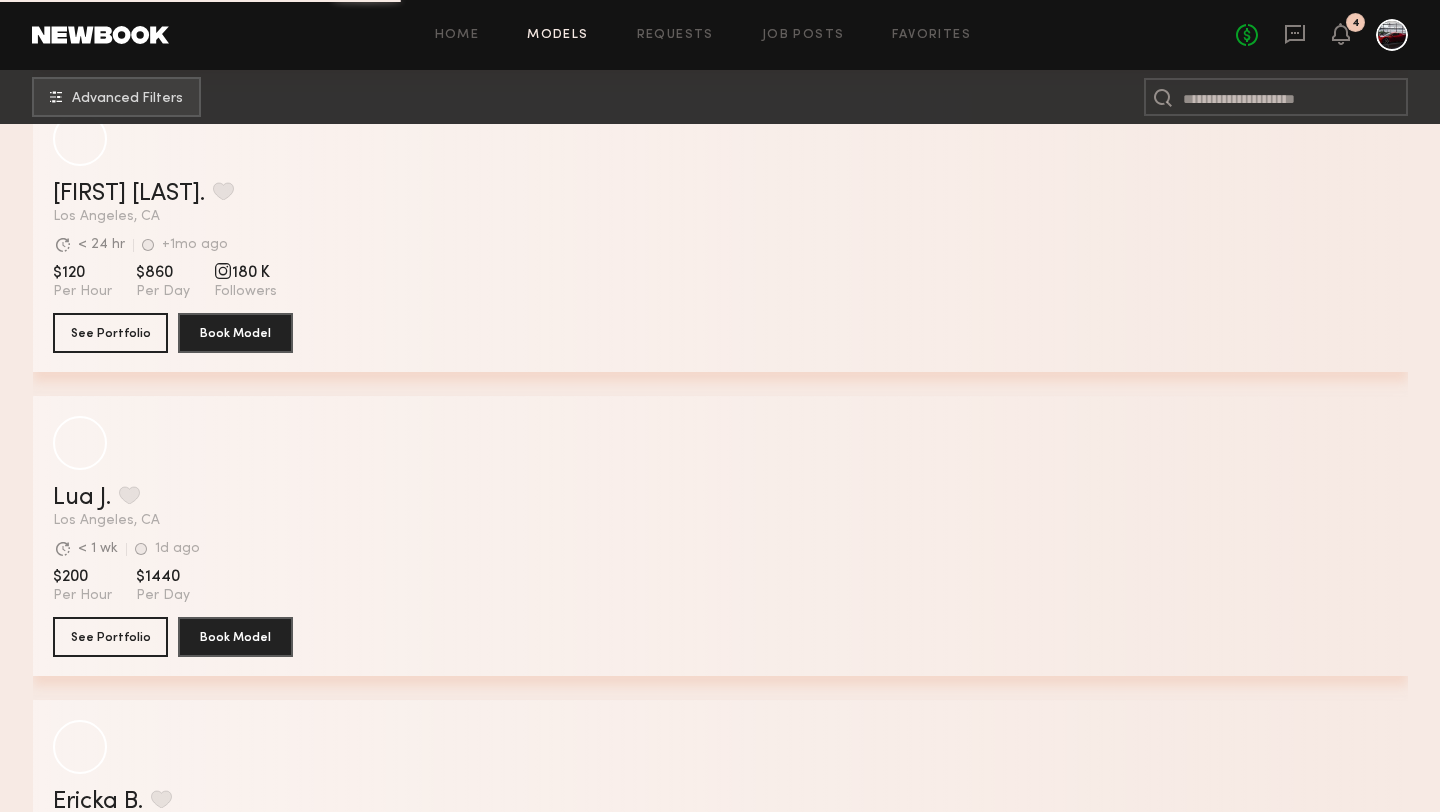 scroll, scrollTop: 10384, scrollLeft: 0, axis: vertical 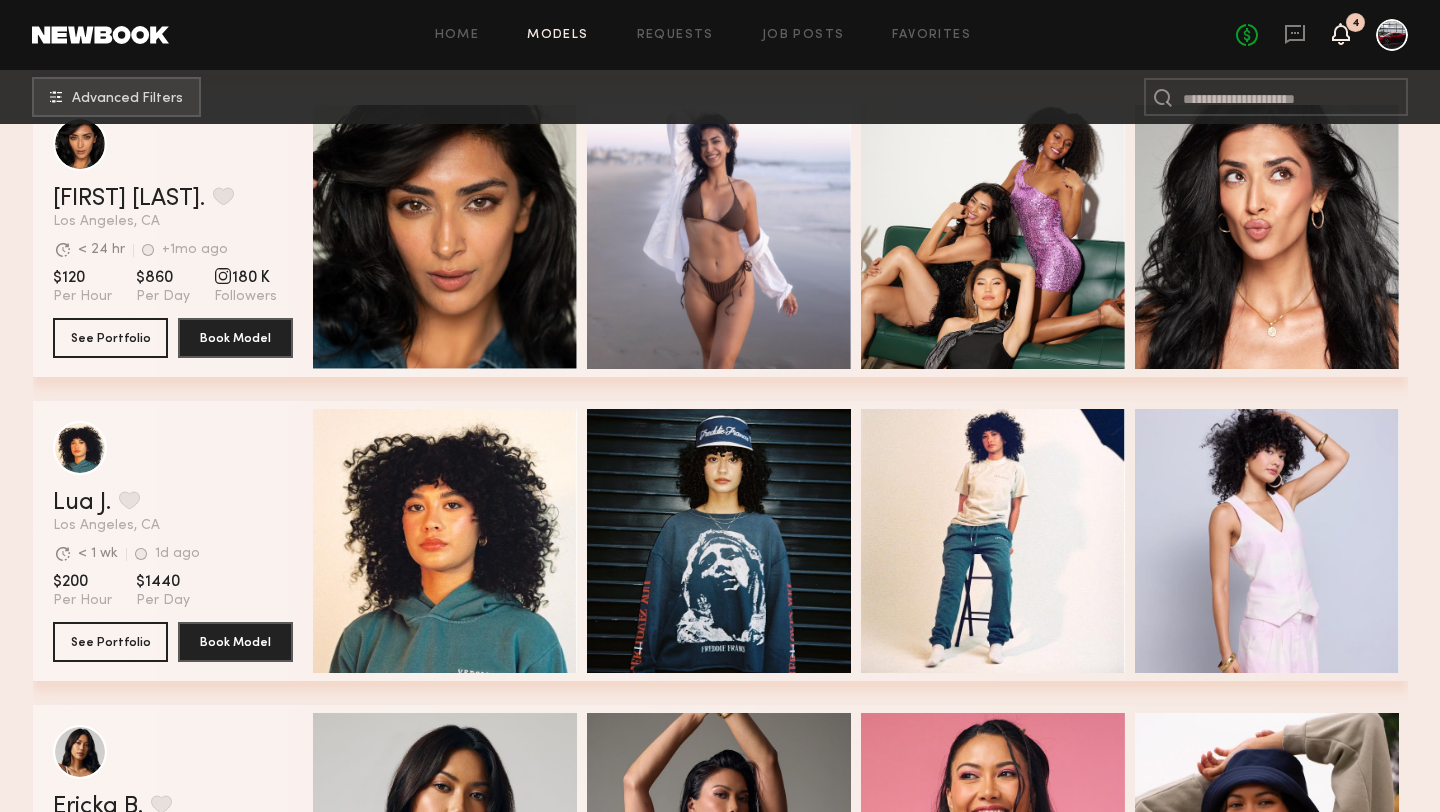 click 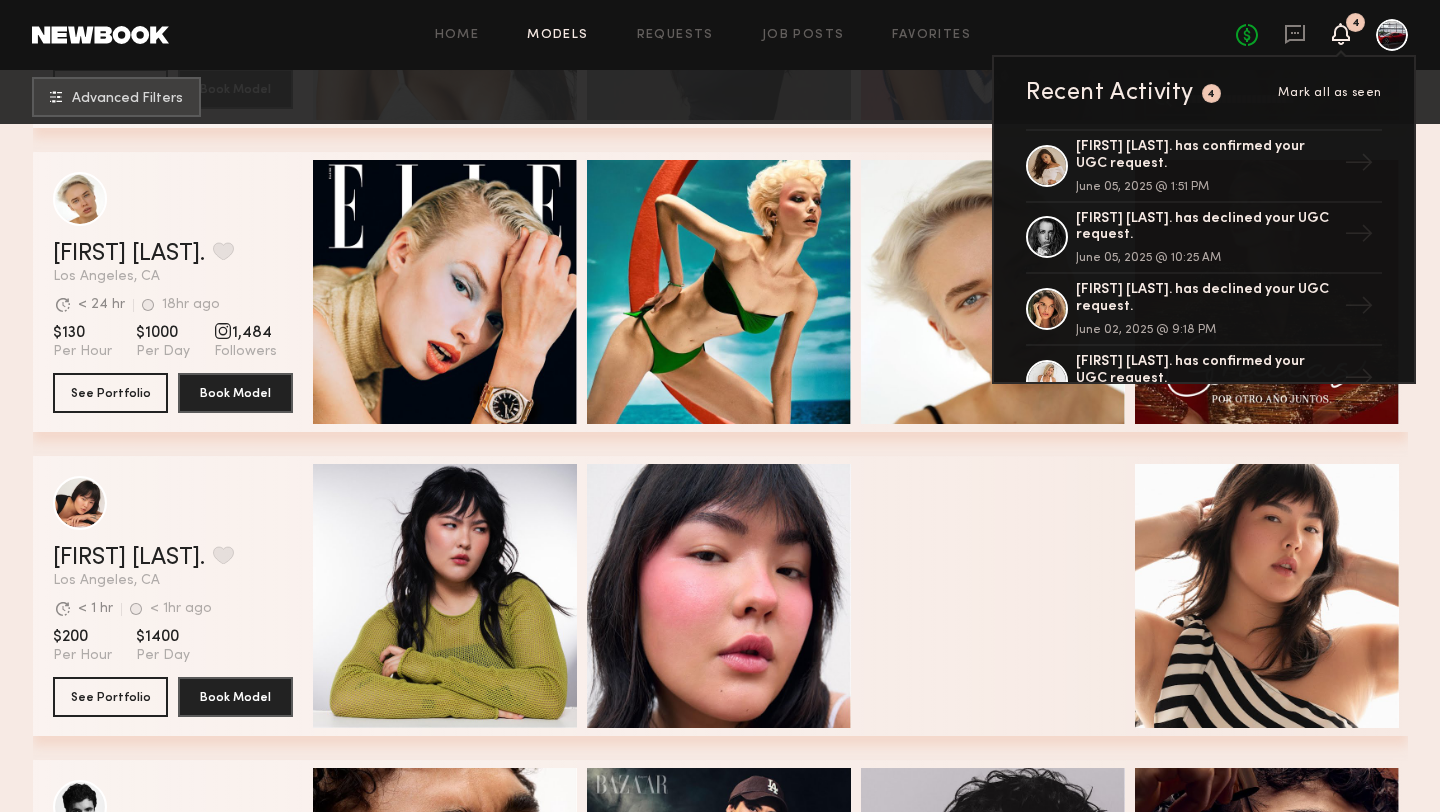 scroll, scrollTop: 11335, scrollLeft: 0, axis: vertical 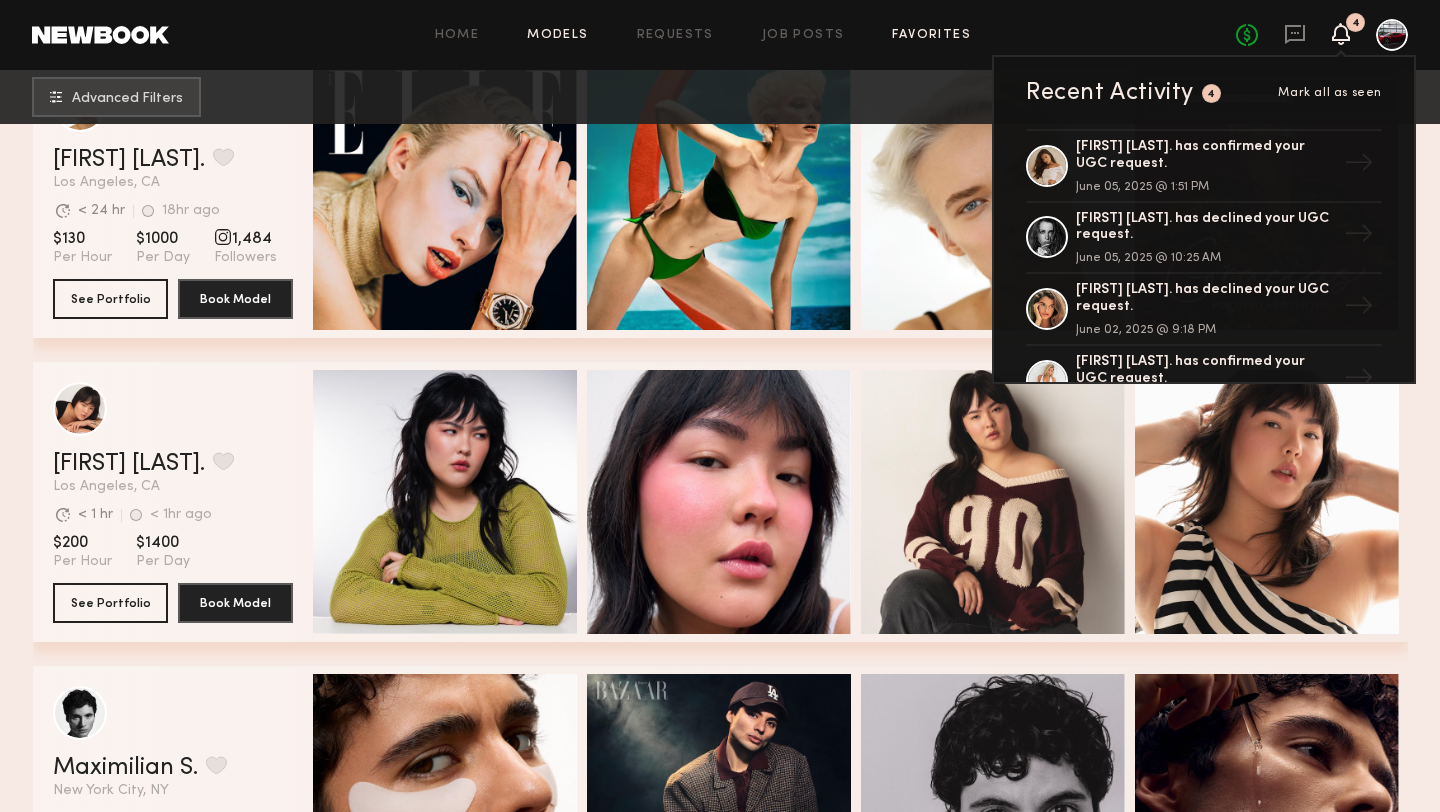 click on "Favorites" 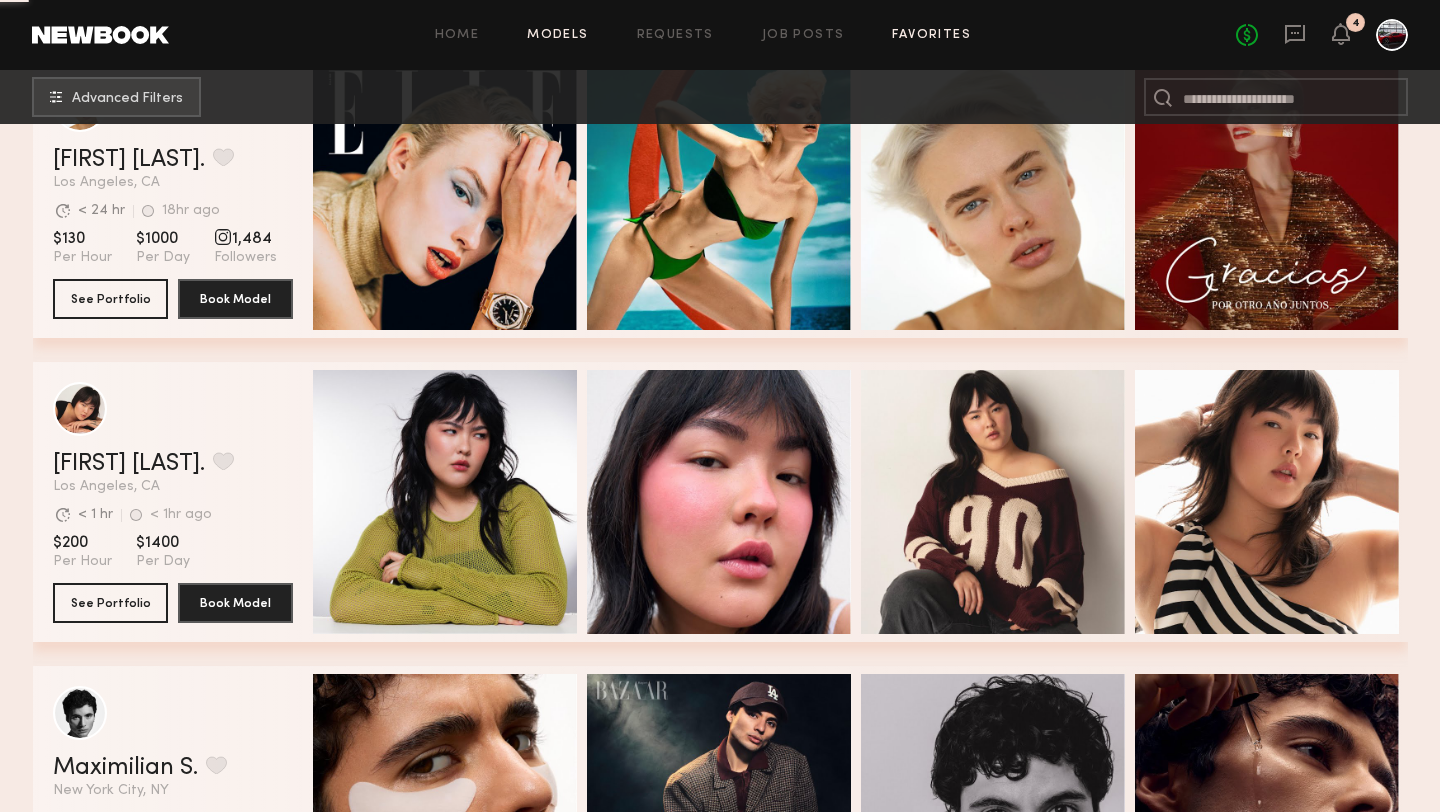 scroll, scrollTop: 0, scrollLeft: 0, axis: both 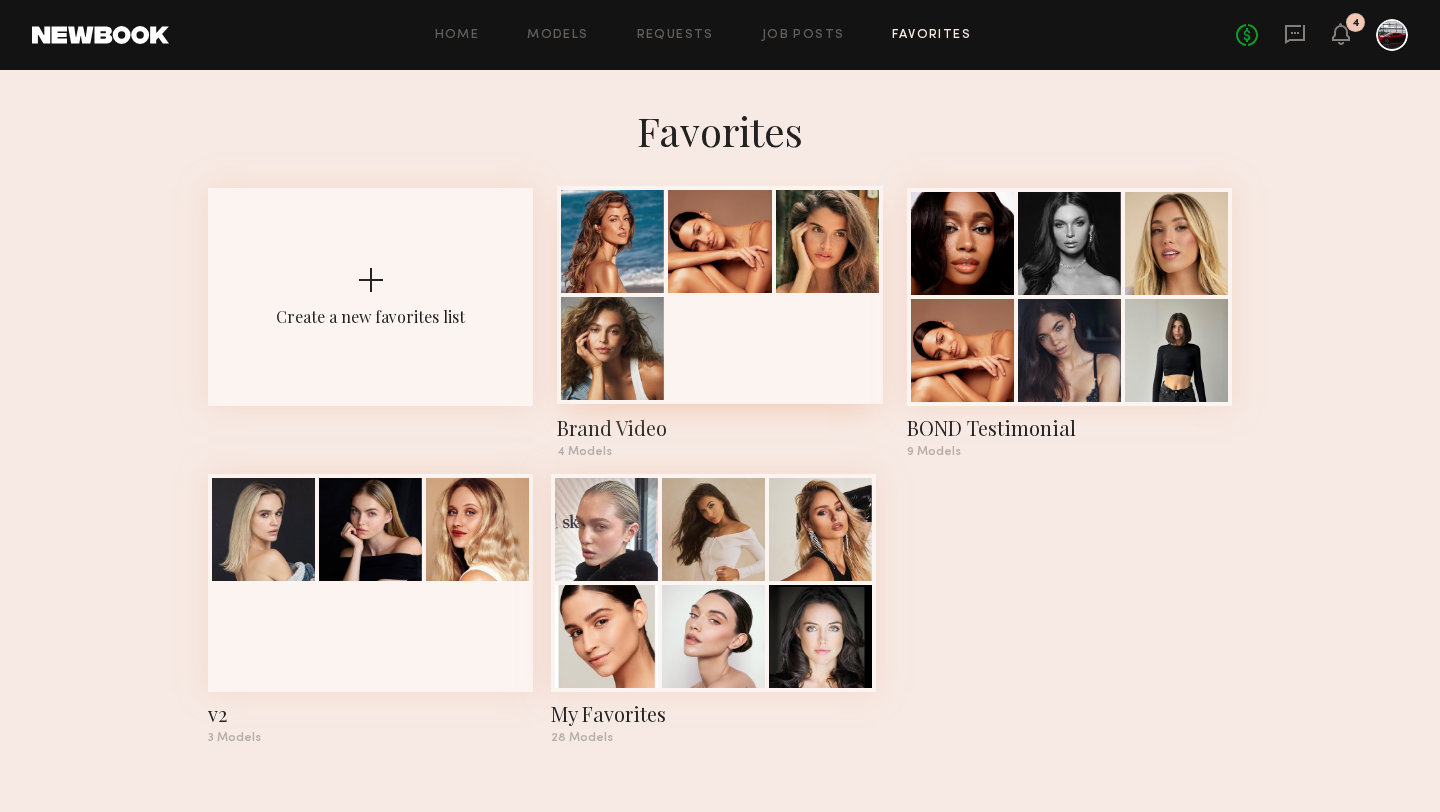click 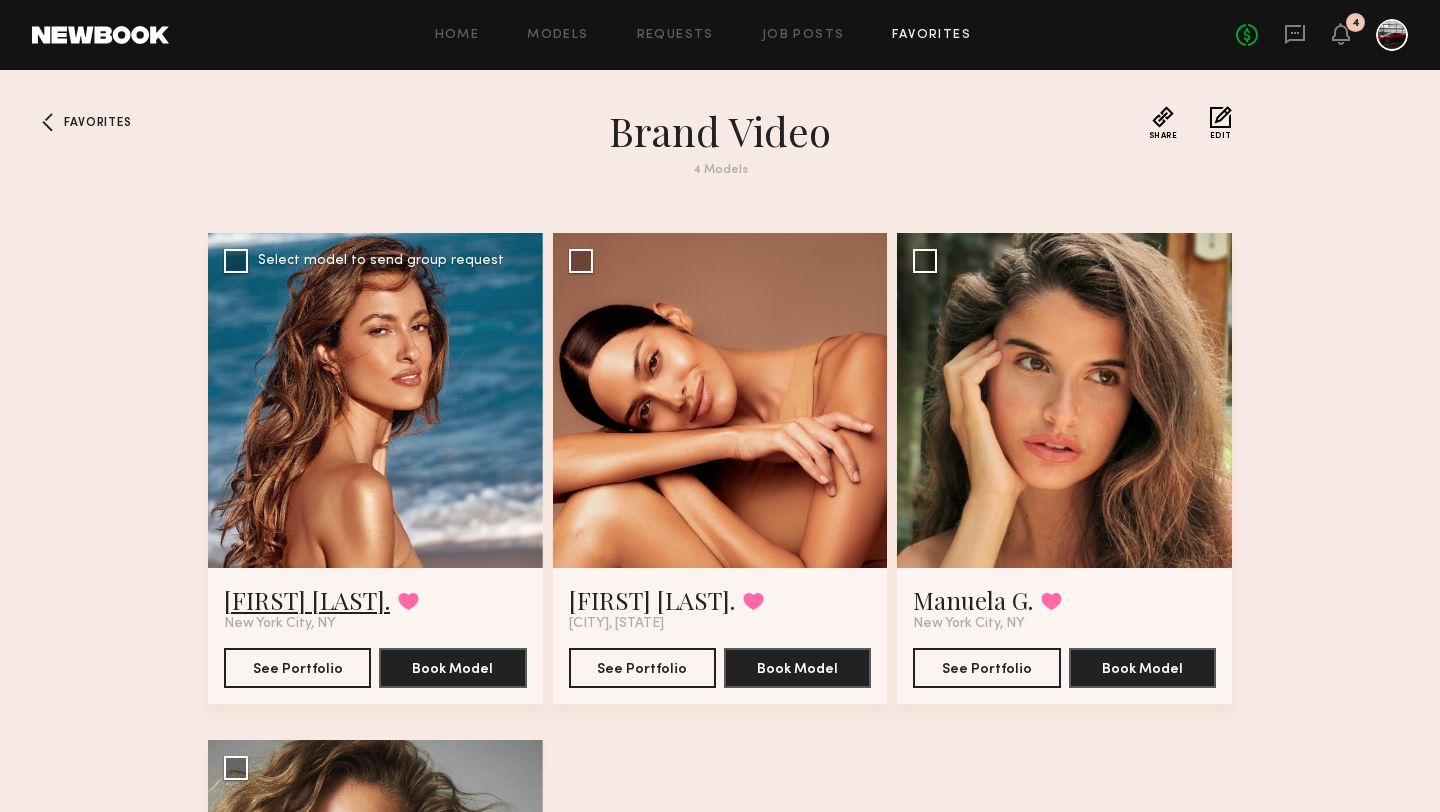 click on "Laila [LAST]" 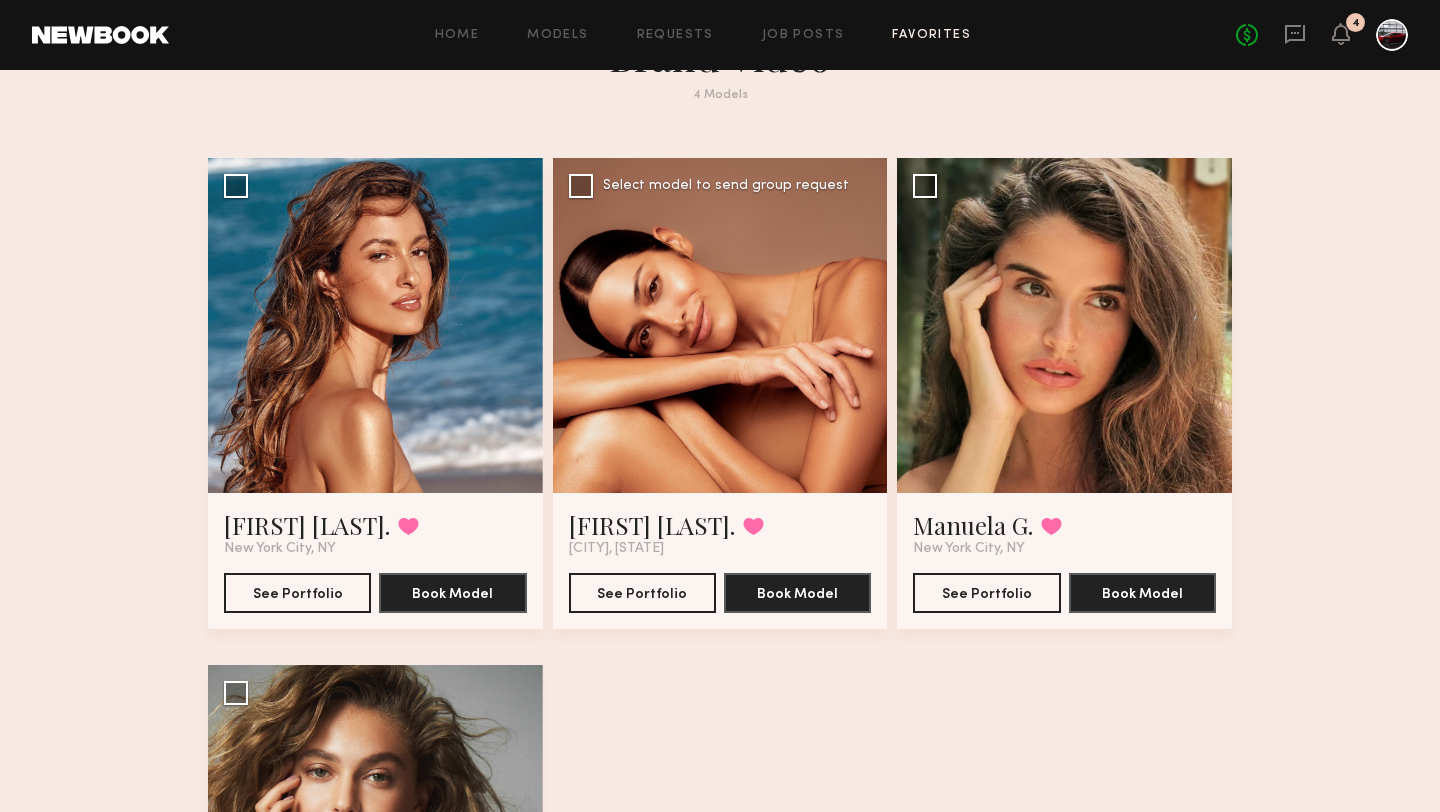 scroll, scrollTop: 53, scrollLeft: 0, axis: vertical 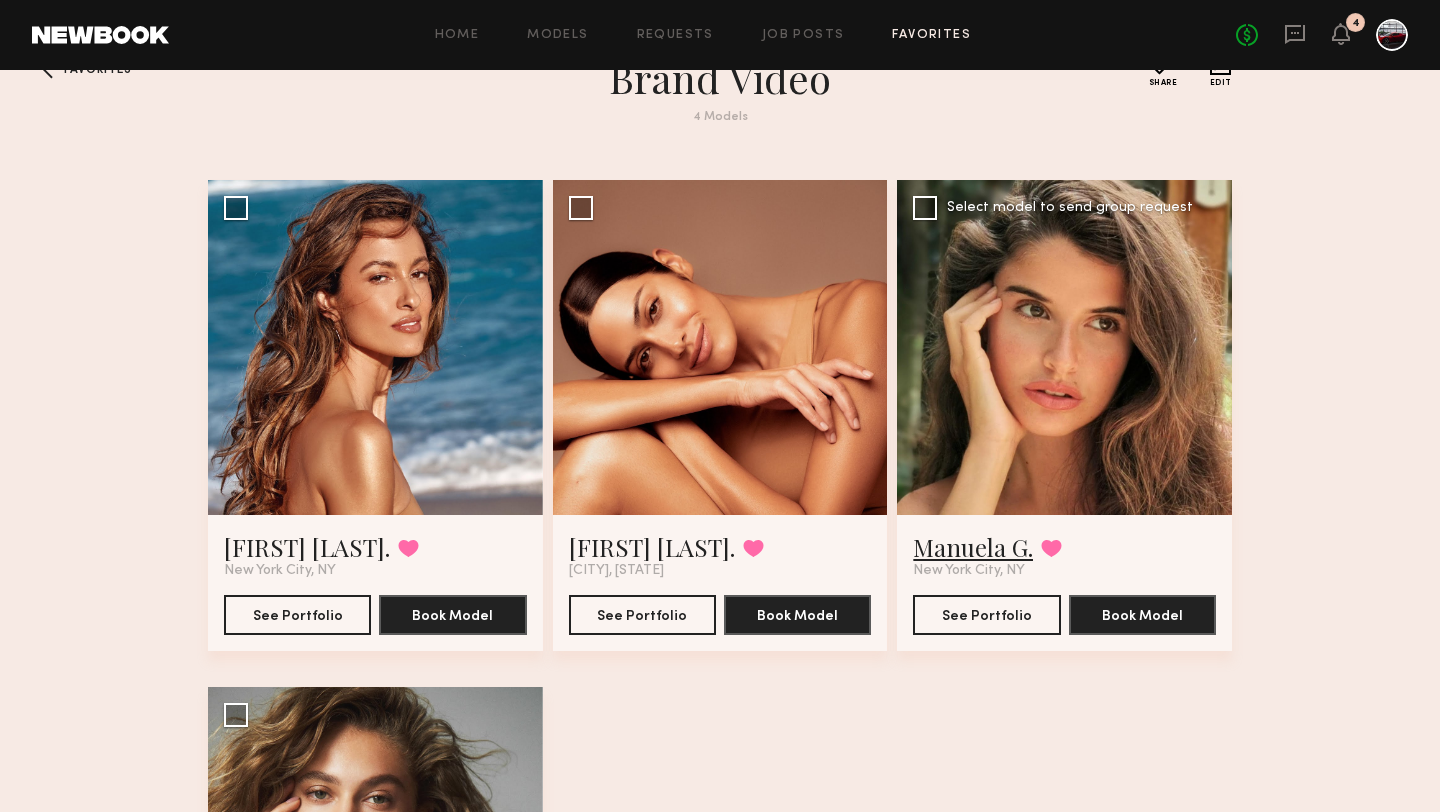 click on "Manuela G." 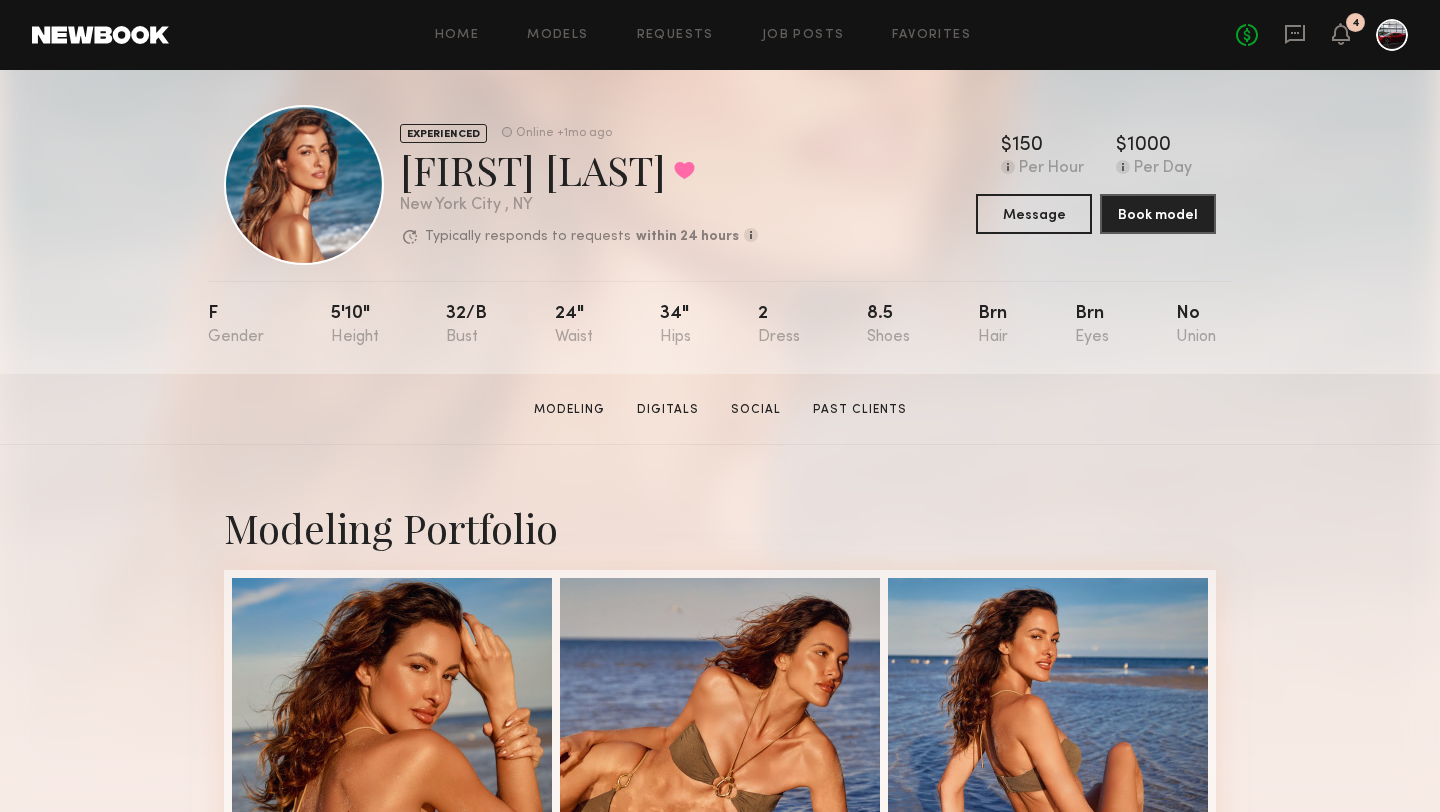 scroll, scrollTop: 15, scrollLeft: 0, axis: vertical 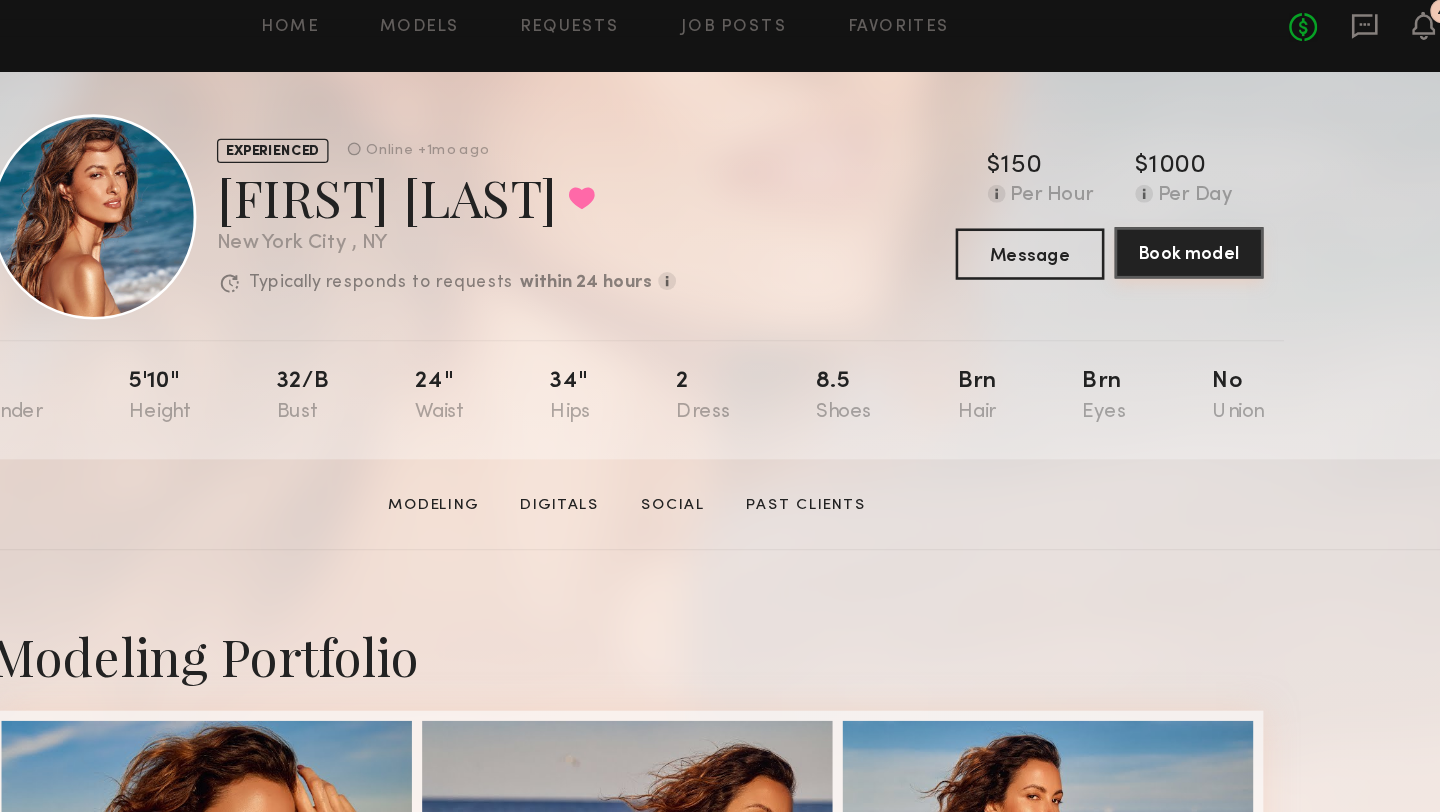 click on "Book model" 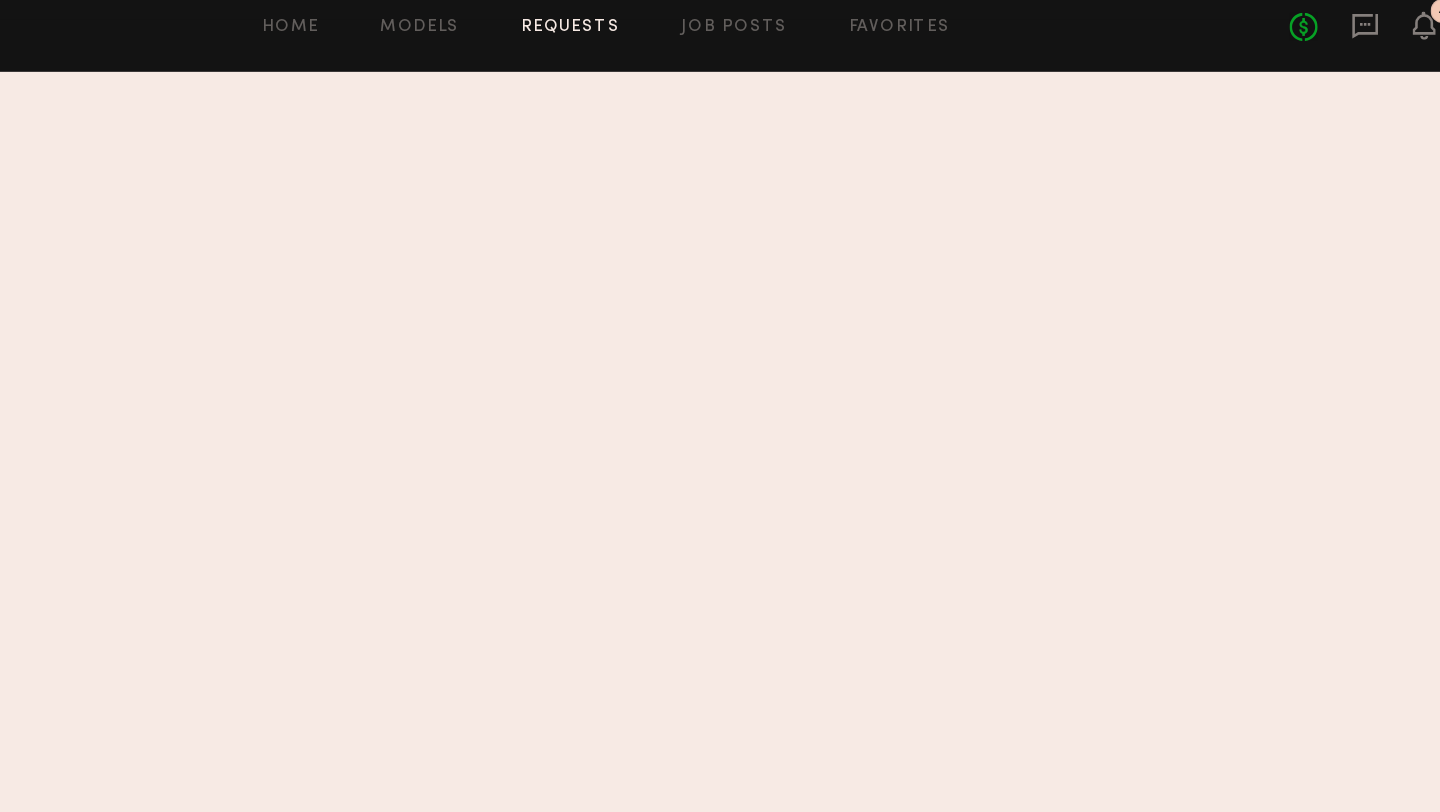 scroll, scrollTop: 0, scrollLeft: 0, axis: both 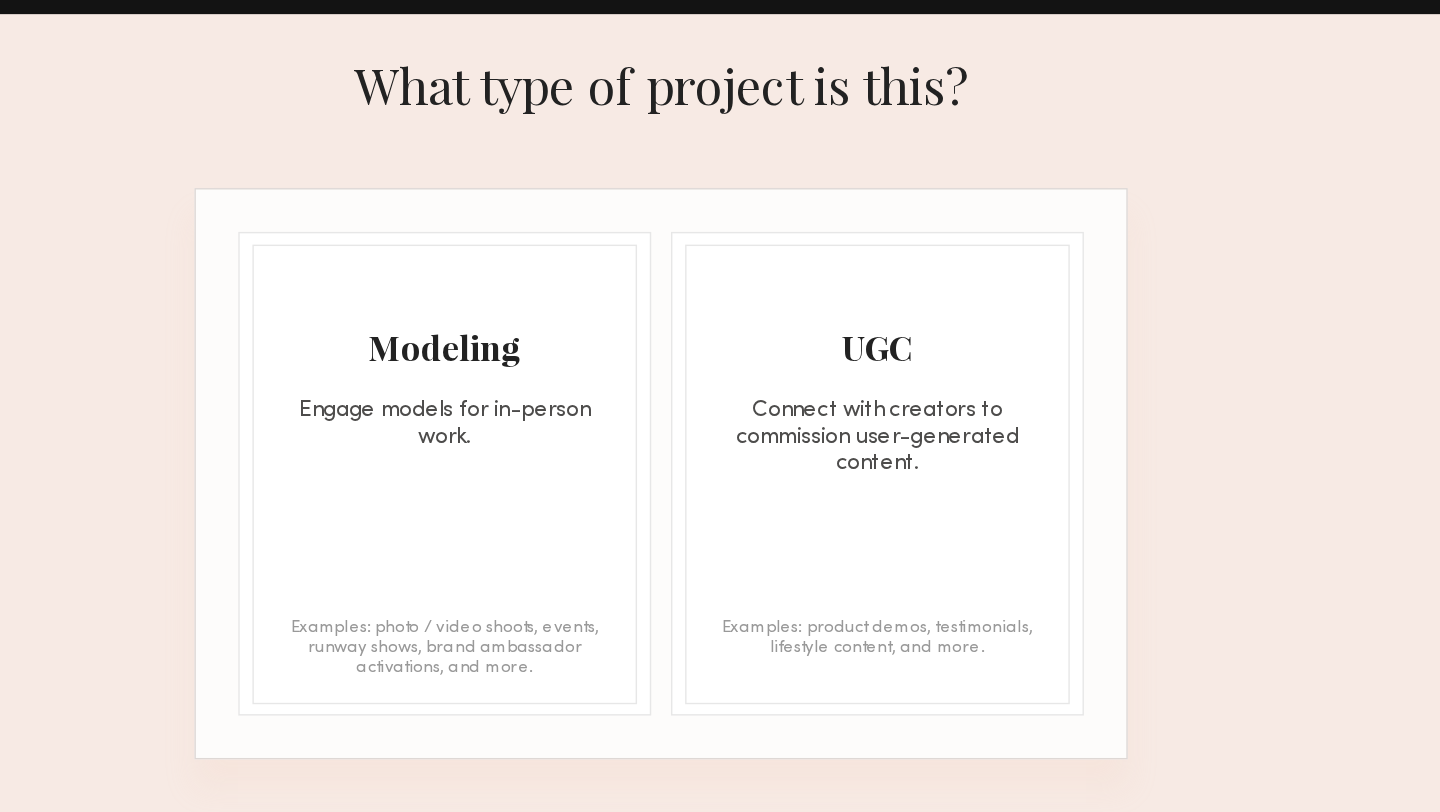 click on "Engage models for in-person work." 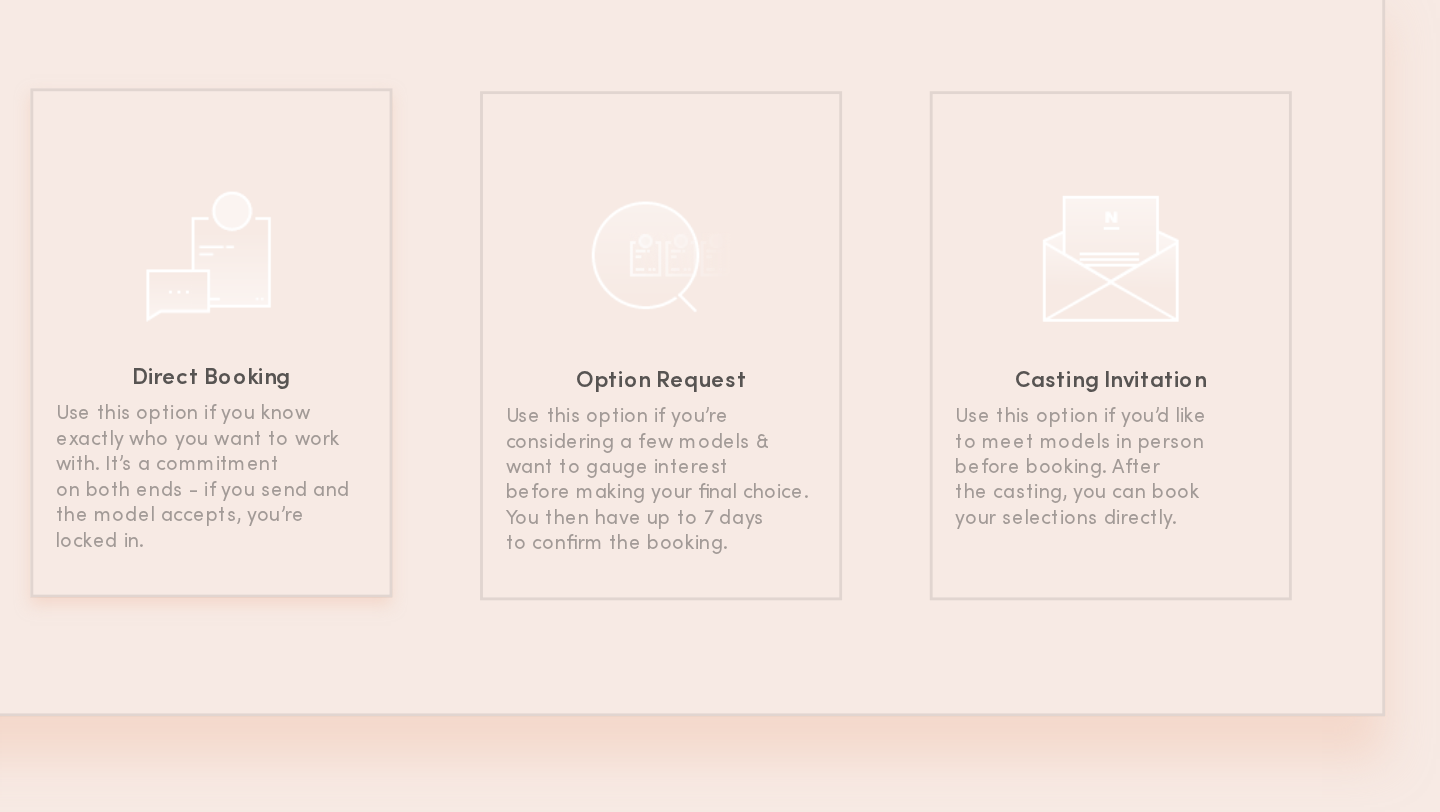click on "Direct Booking Use this option if you know exactly who you want to work with. It’s a commitment on both ends - if you send and the model accepts, you’re locked in." 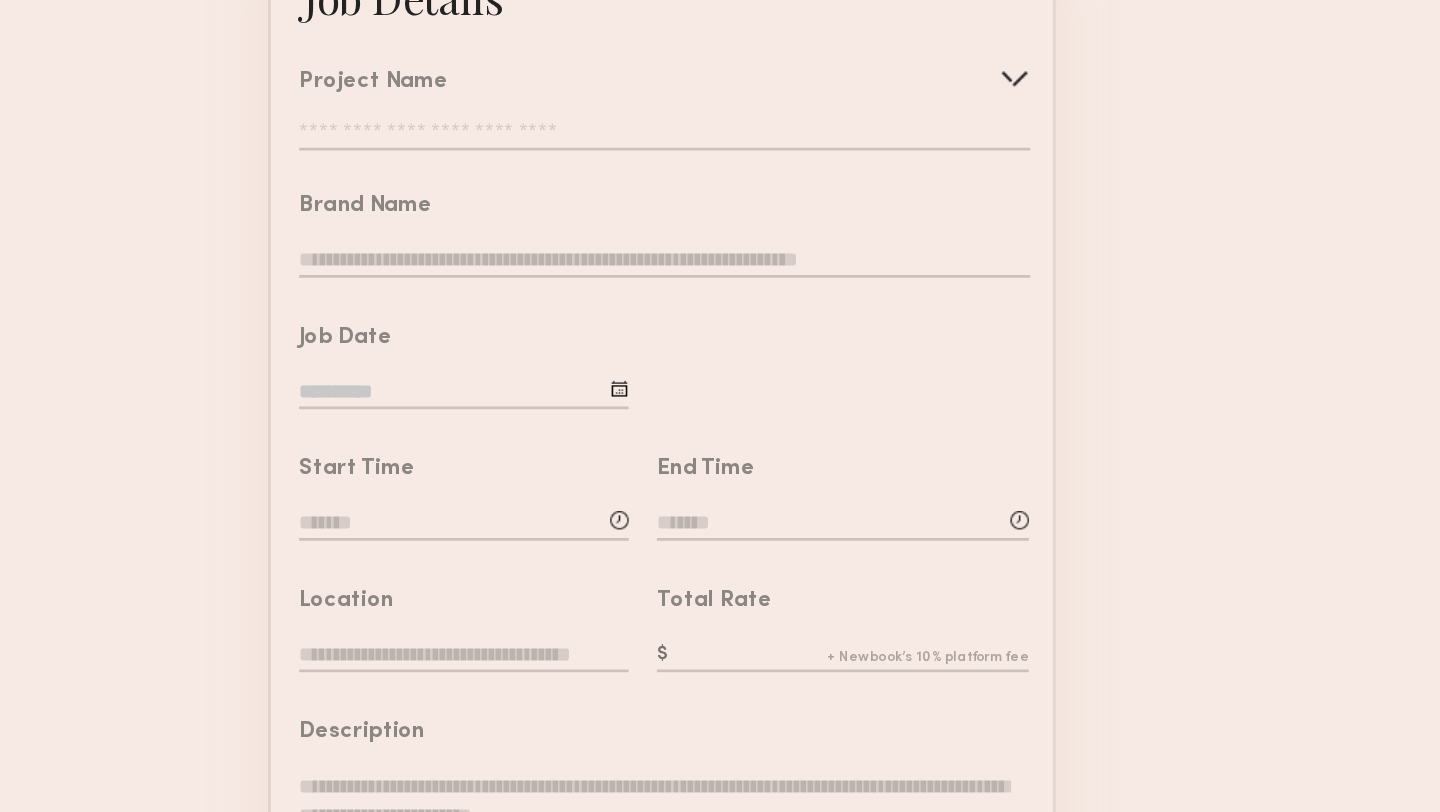 click 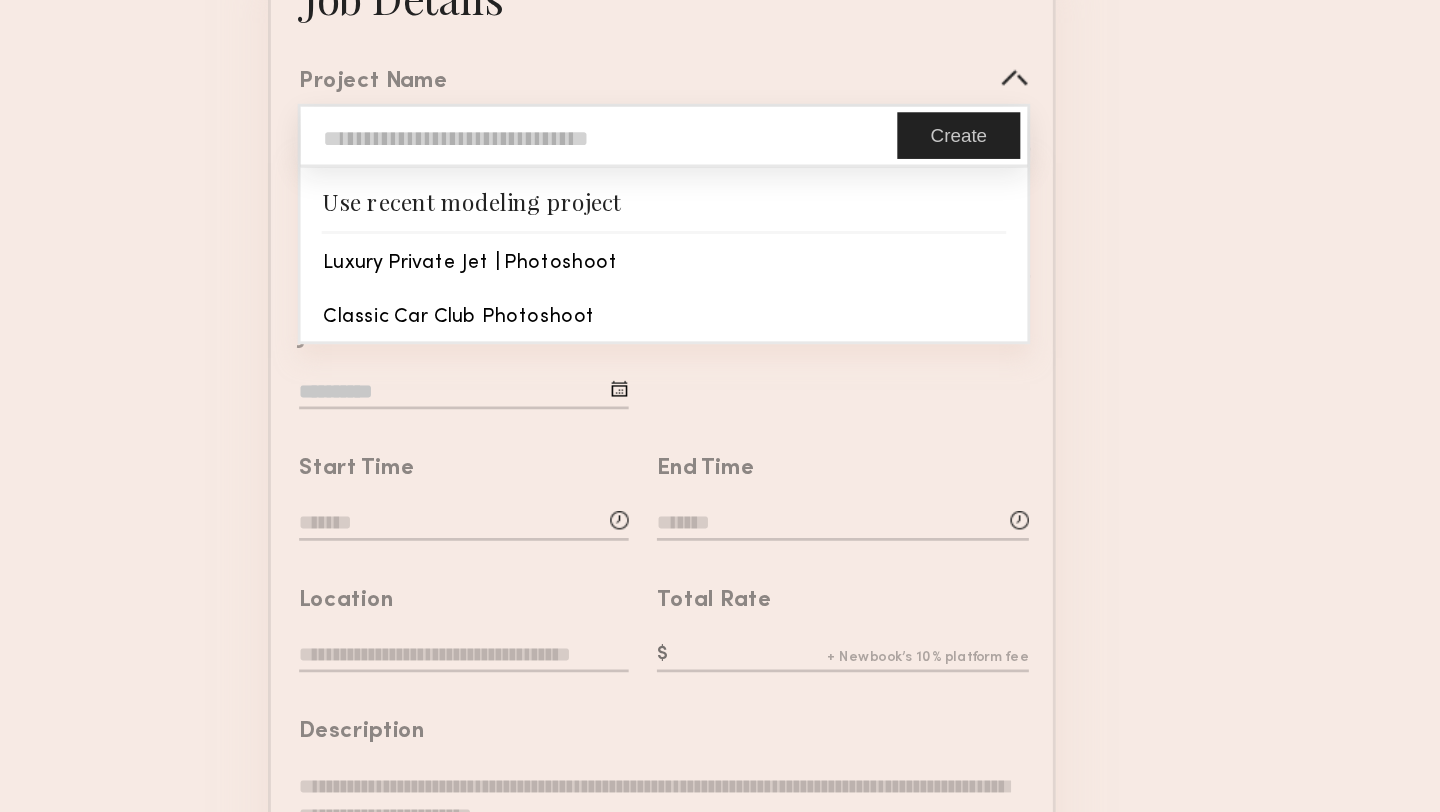 click on "Project Name" 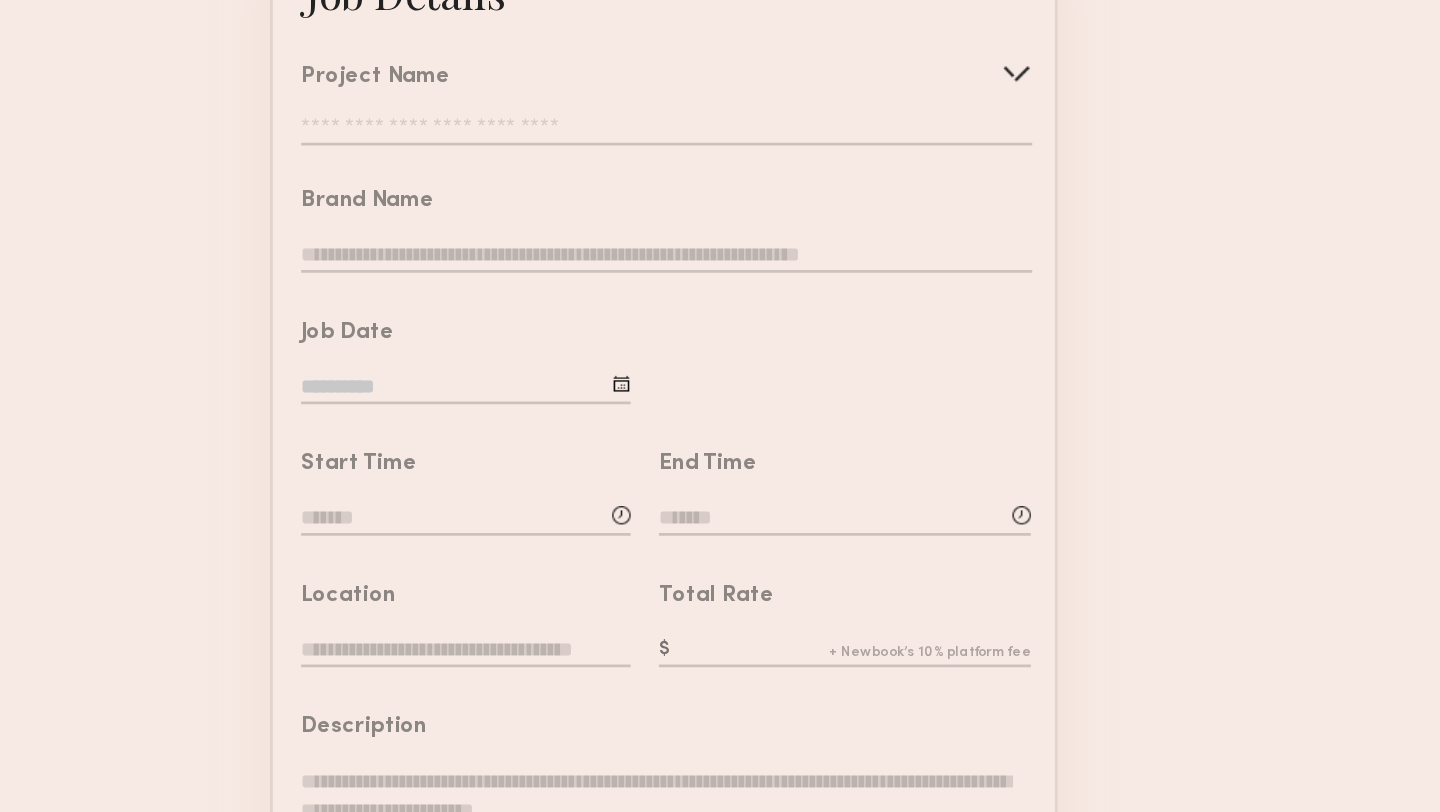 scroll, scrollTop: 0, scrollLeft: 0, axis: both 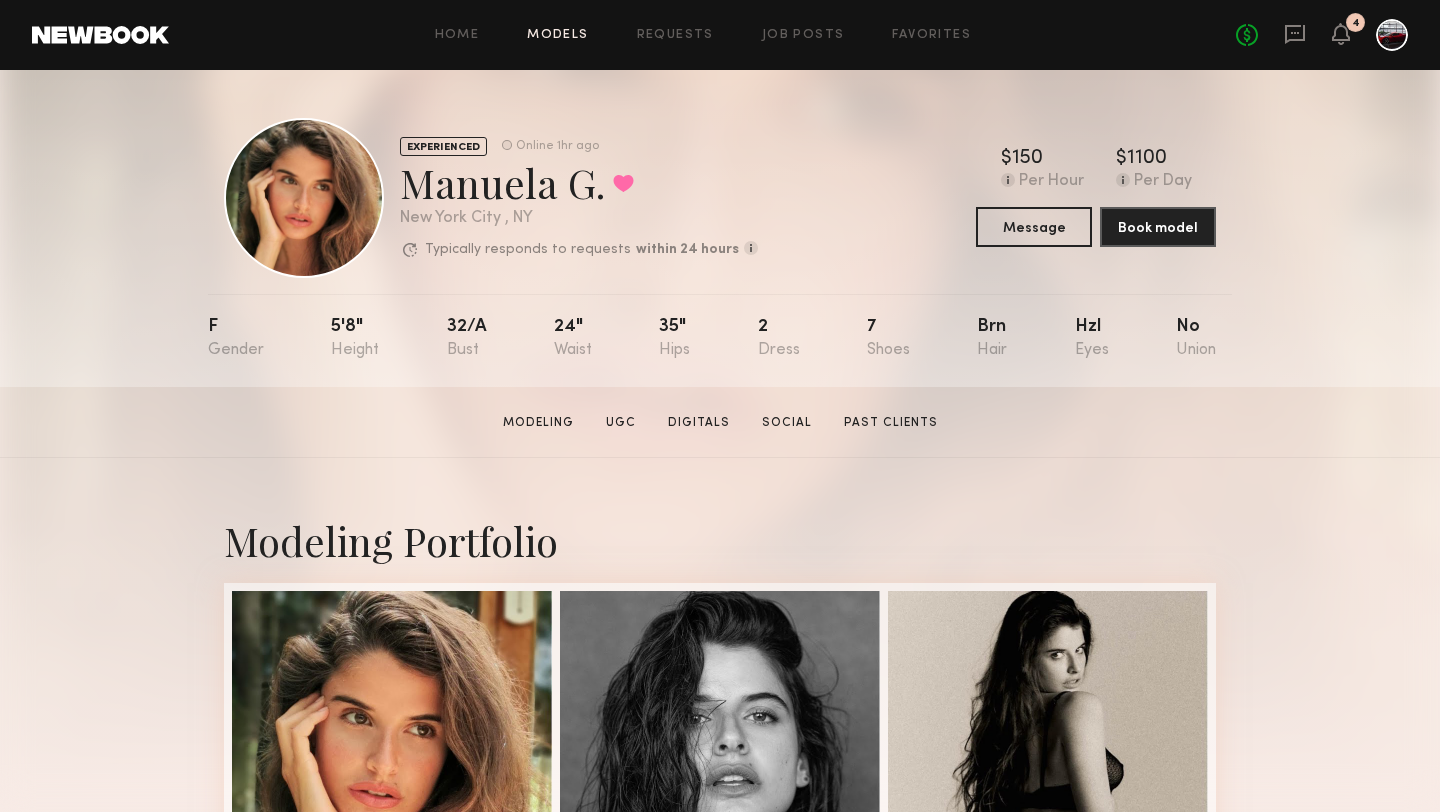 click on "Models" 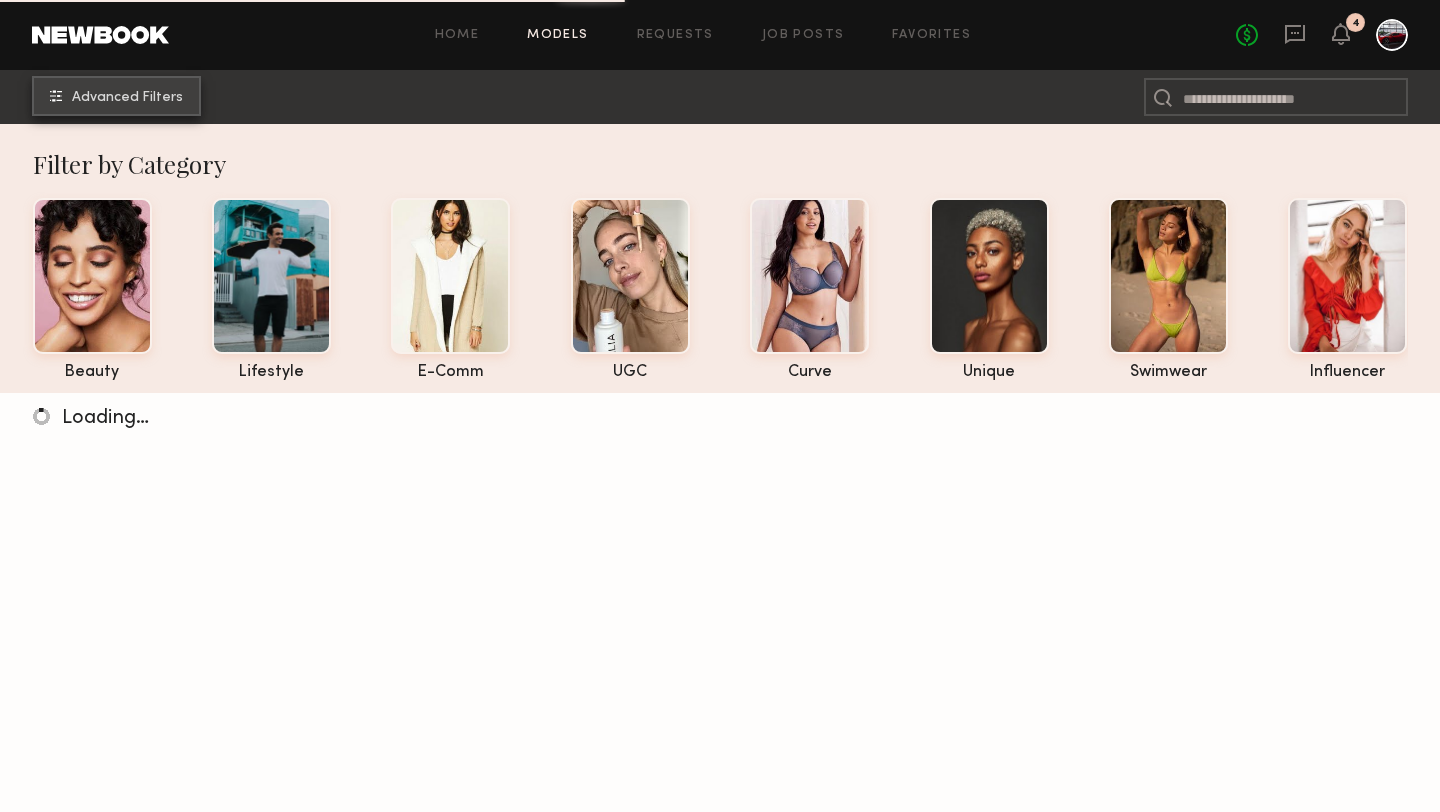 click on "Advanced Filters" 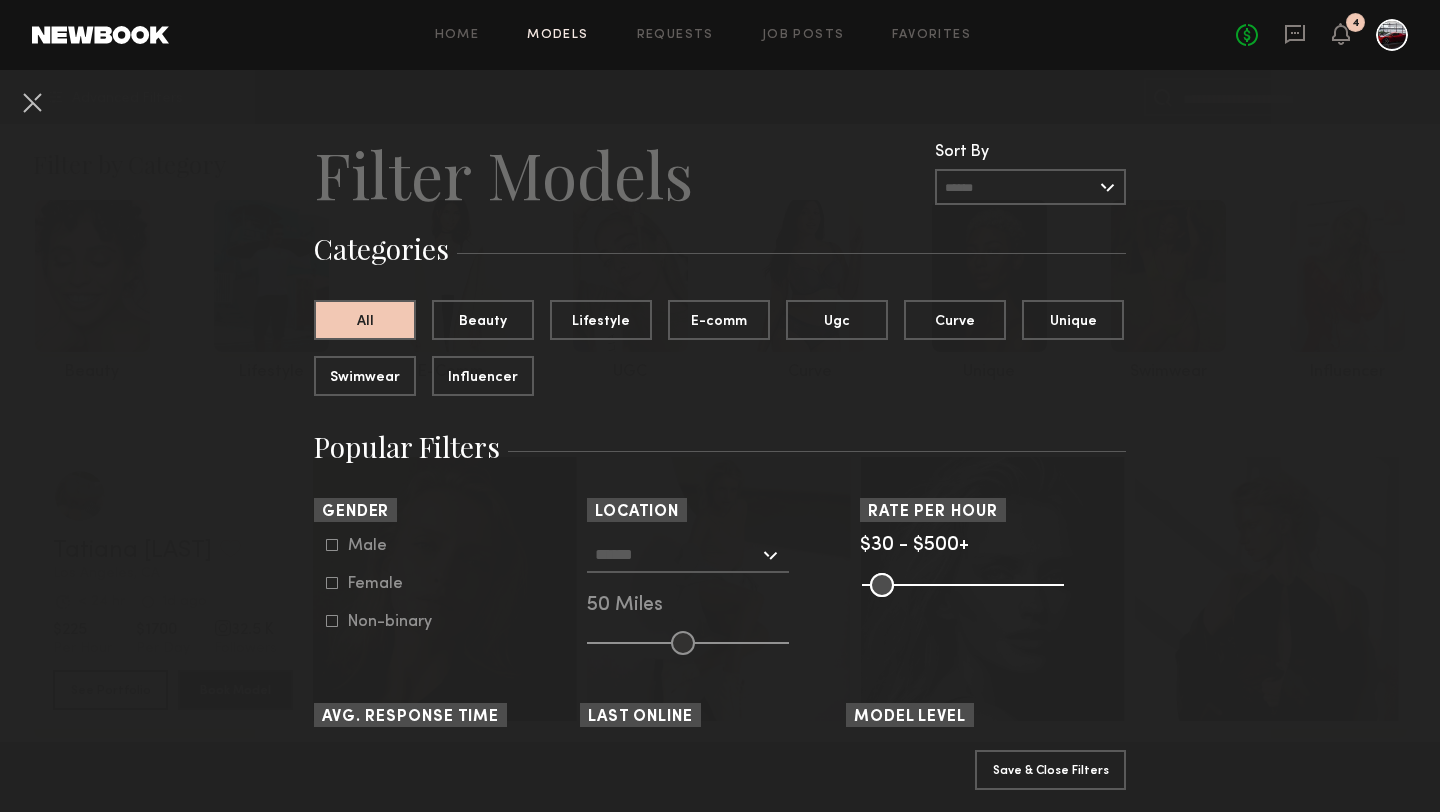 click 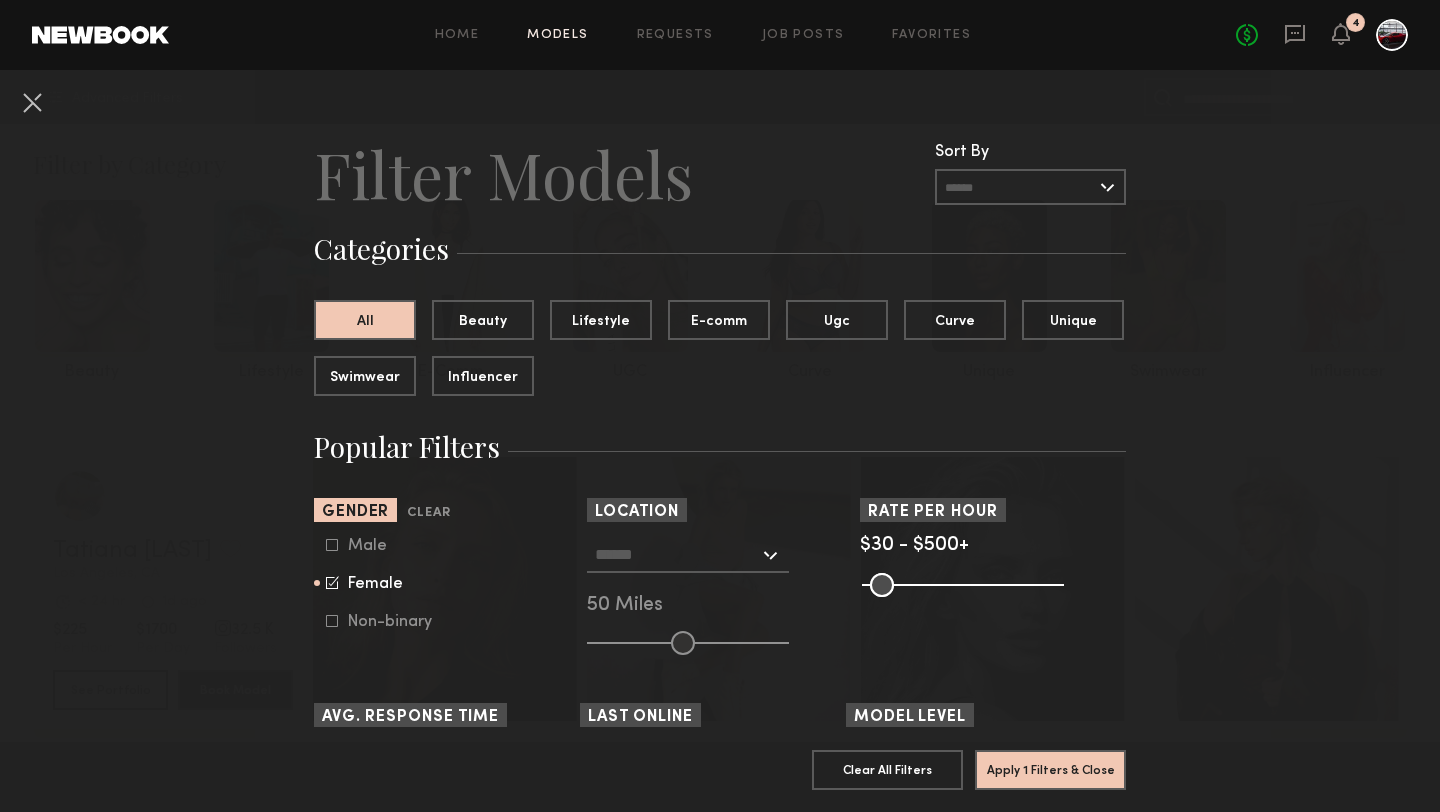click 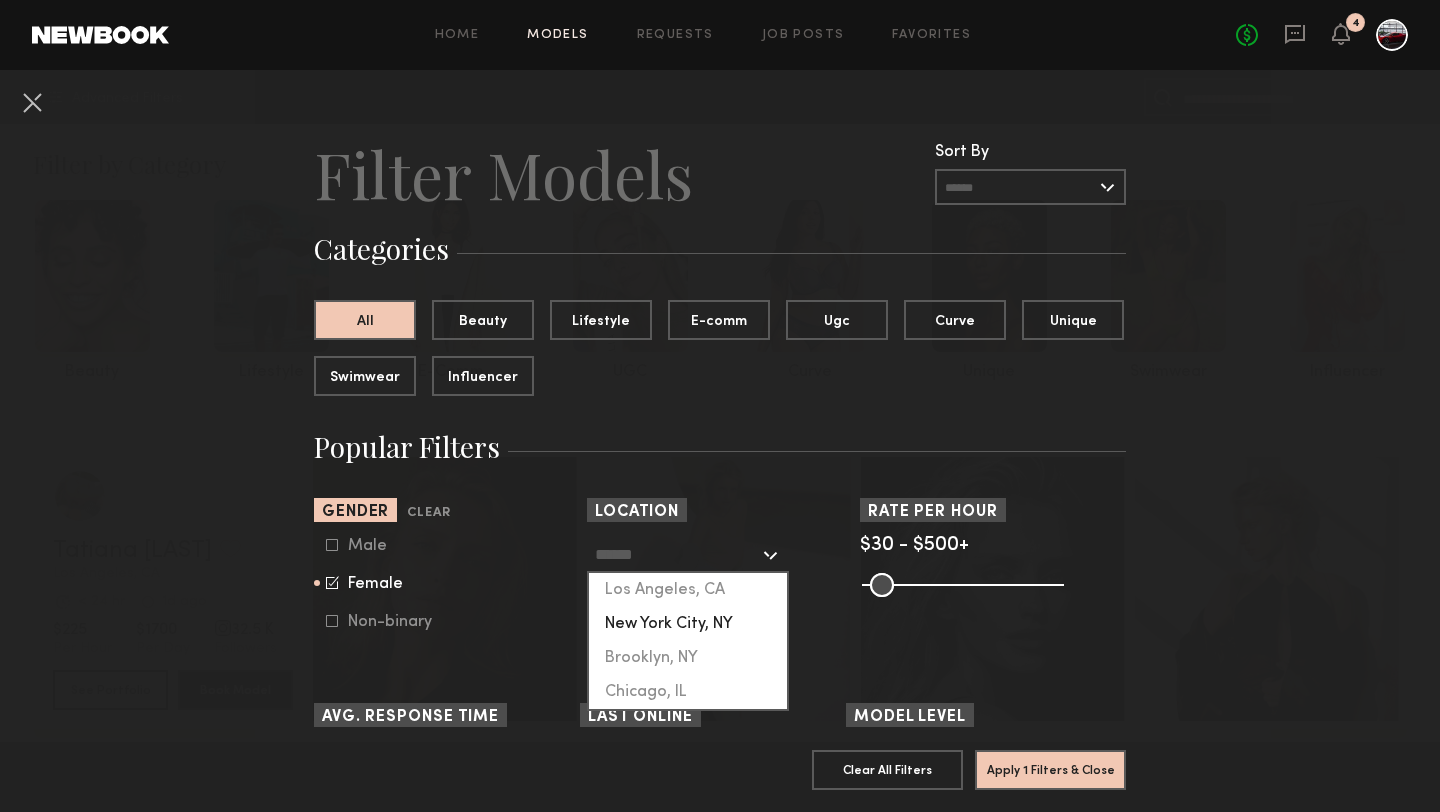 click on "New York City, NY" 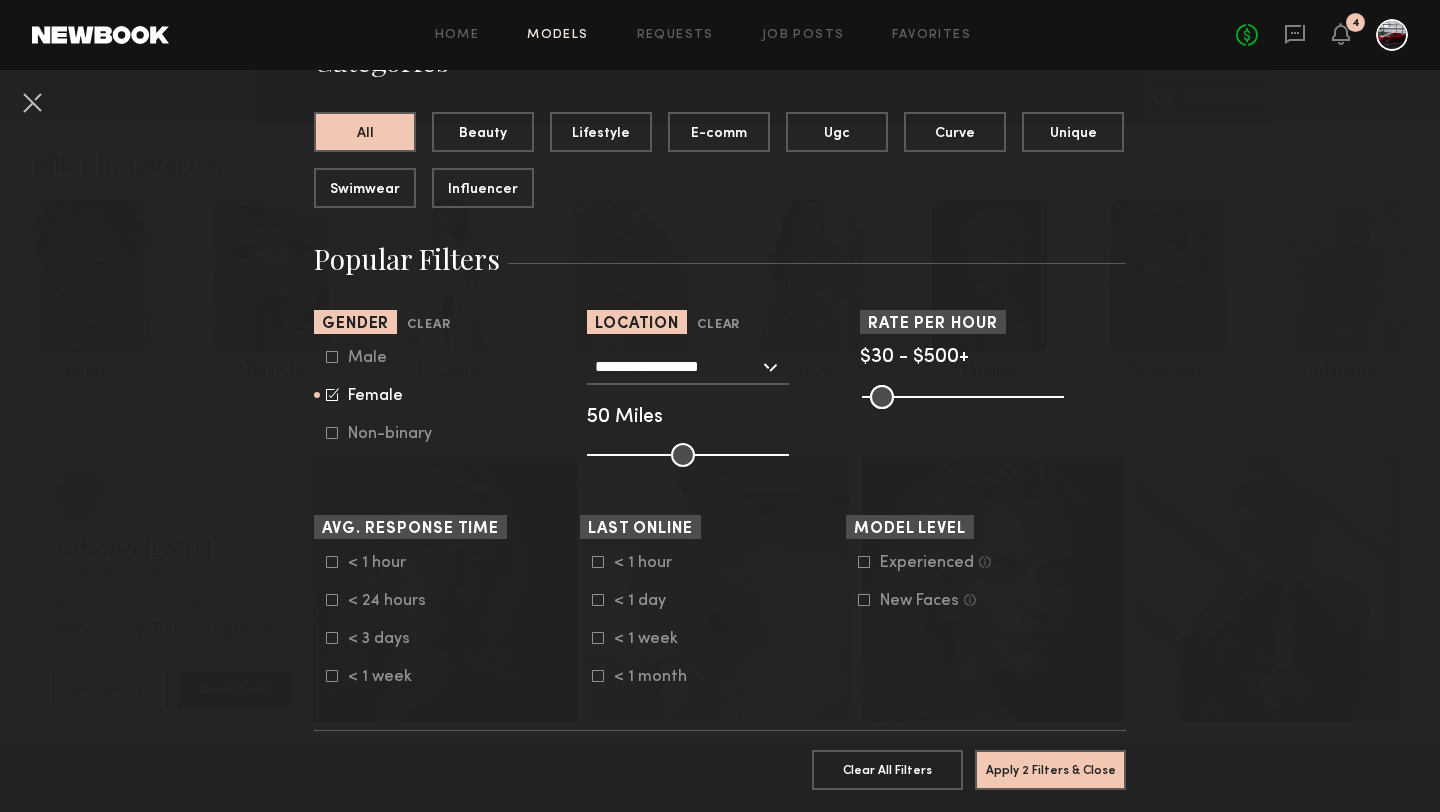scroll, scrollTop: 186, scrollLeft: 0, axis: vertical 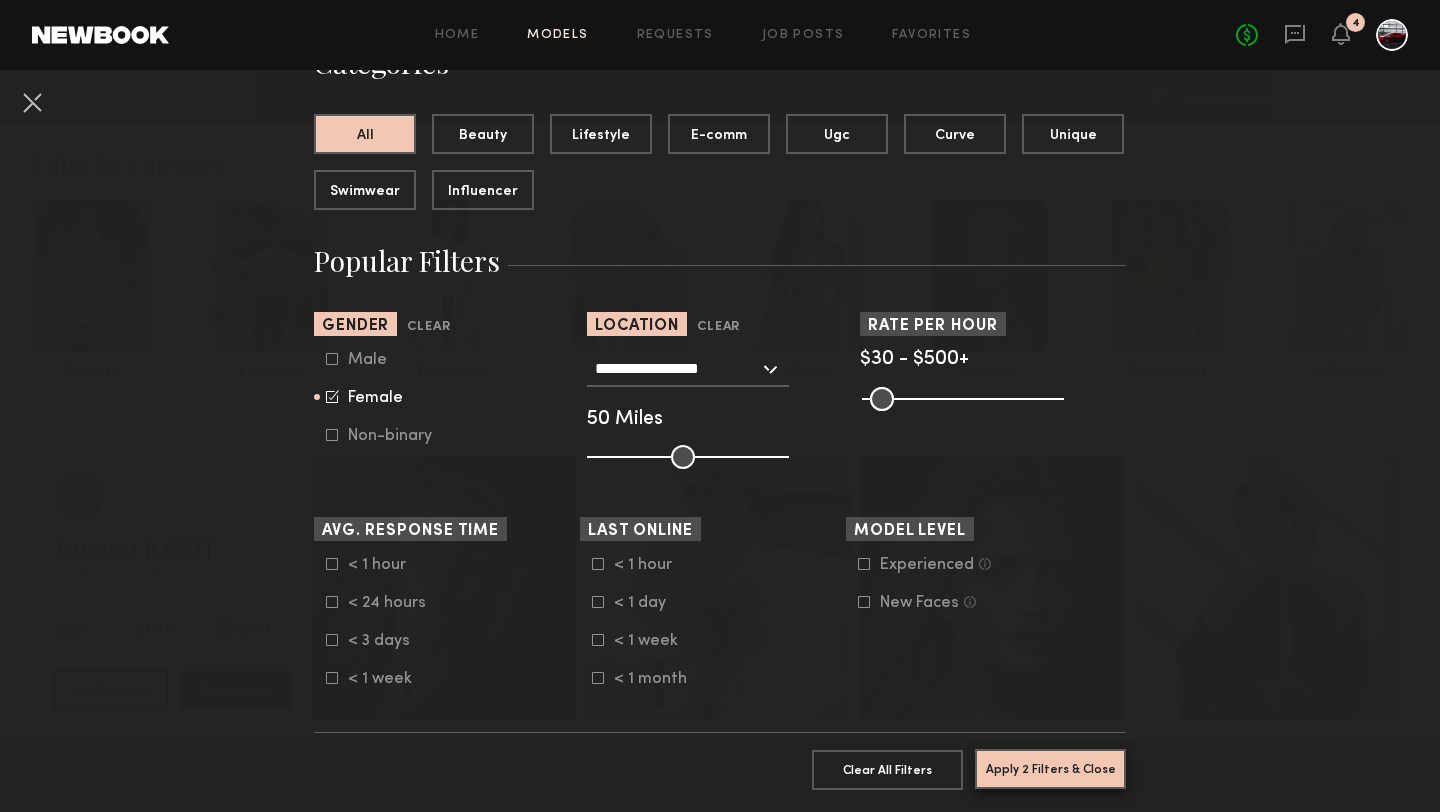 click on "Apply 2 Filters & Close" 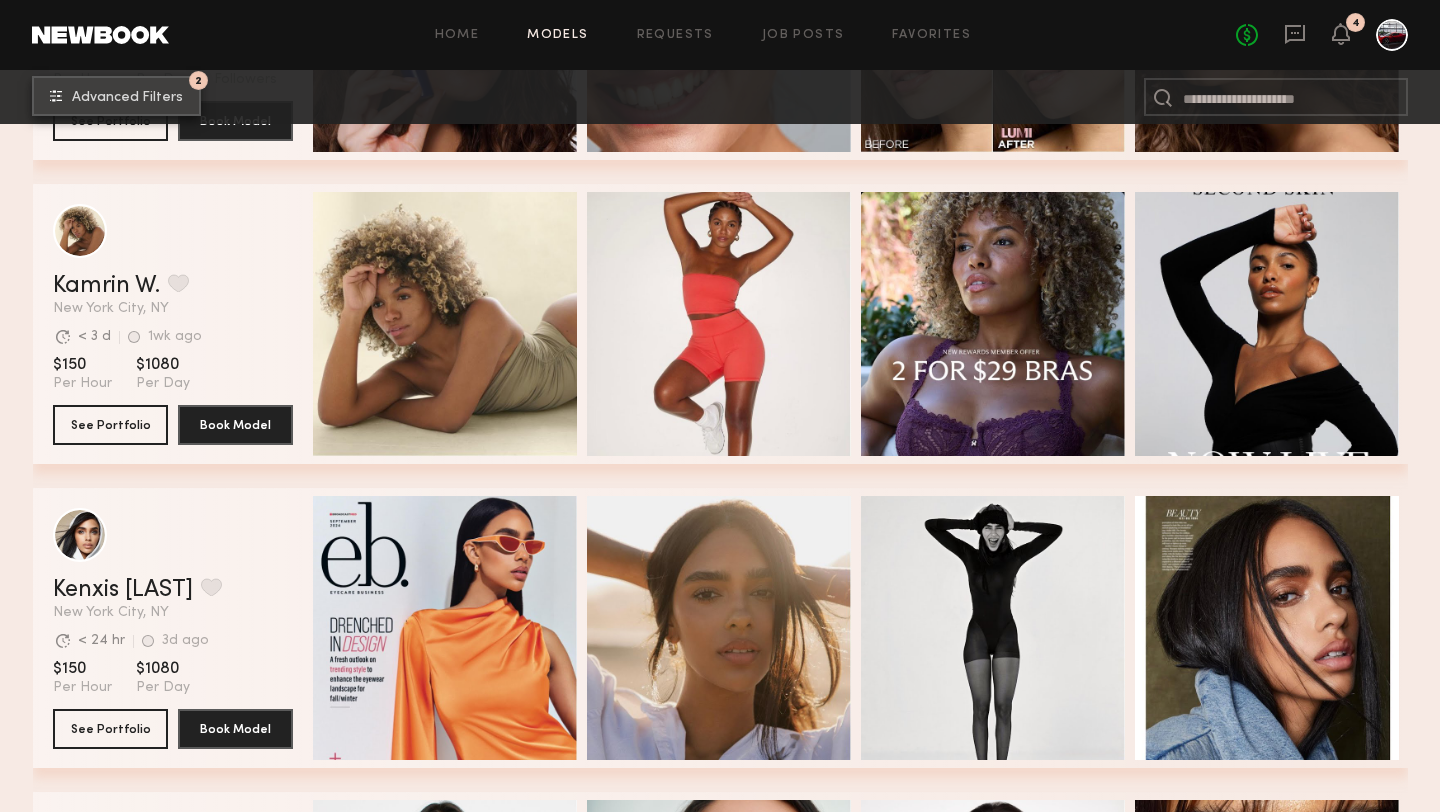 scroll, scrollTop: 3556, scrollLeft: 0, axis: vertical 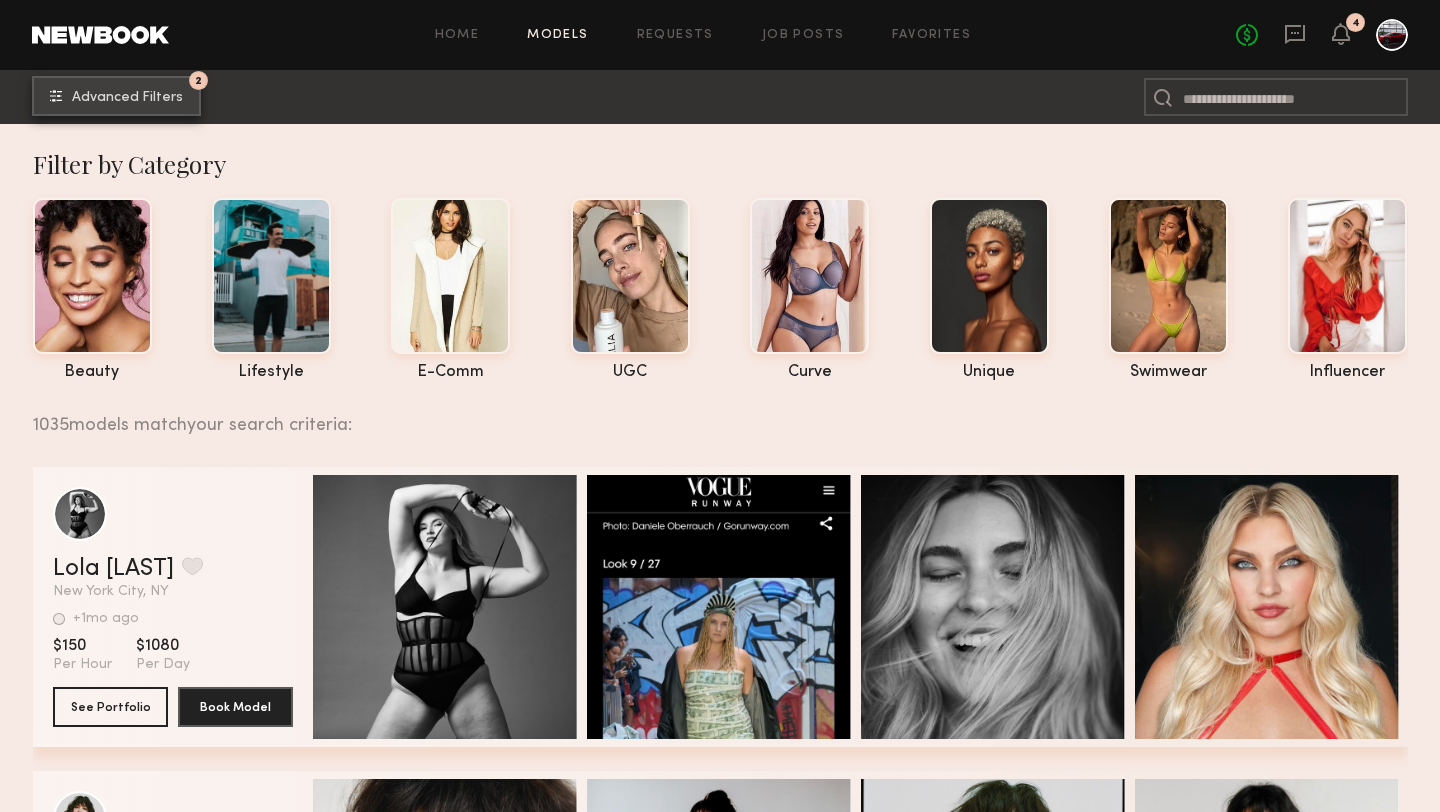 click on "Advanced Filters" 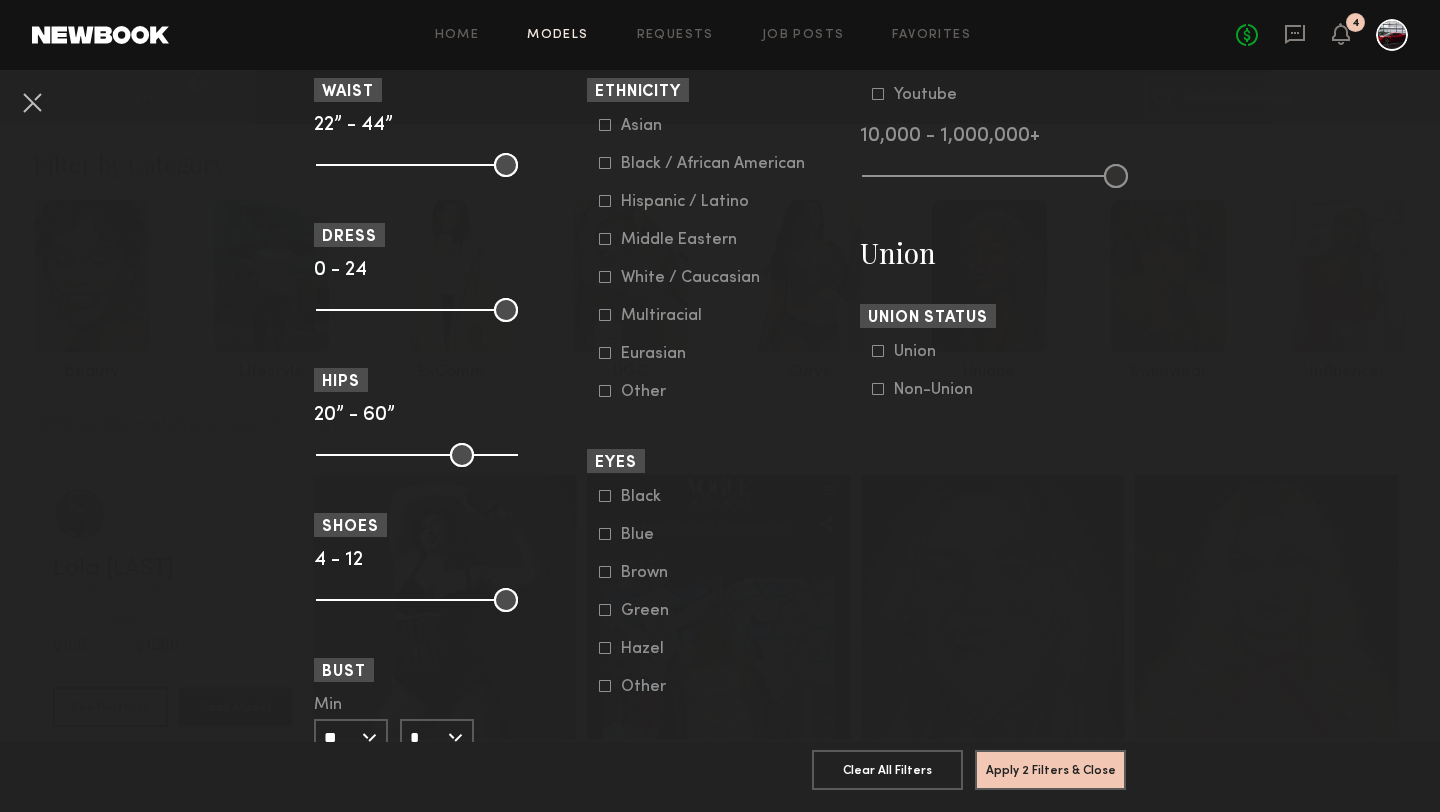 scroll, scrollTop: 1181, scrollLeft: 0, axis: vertical 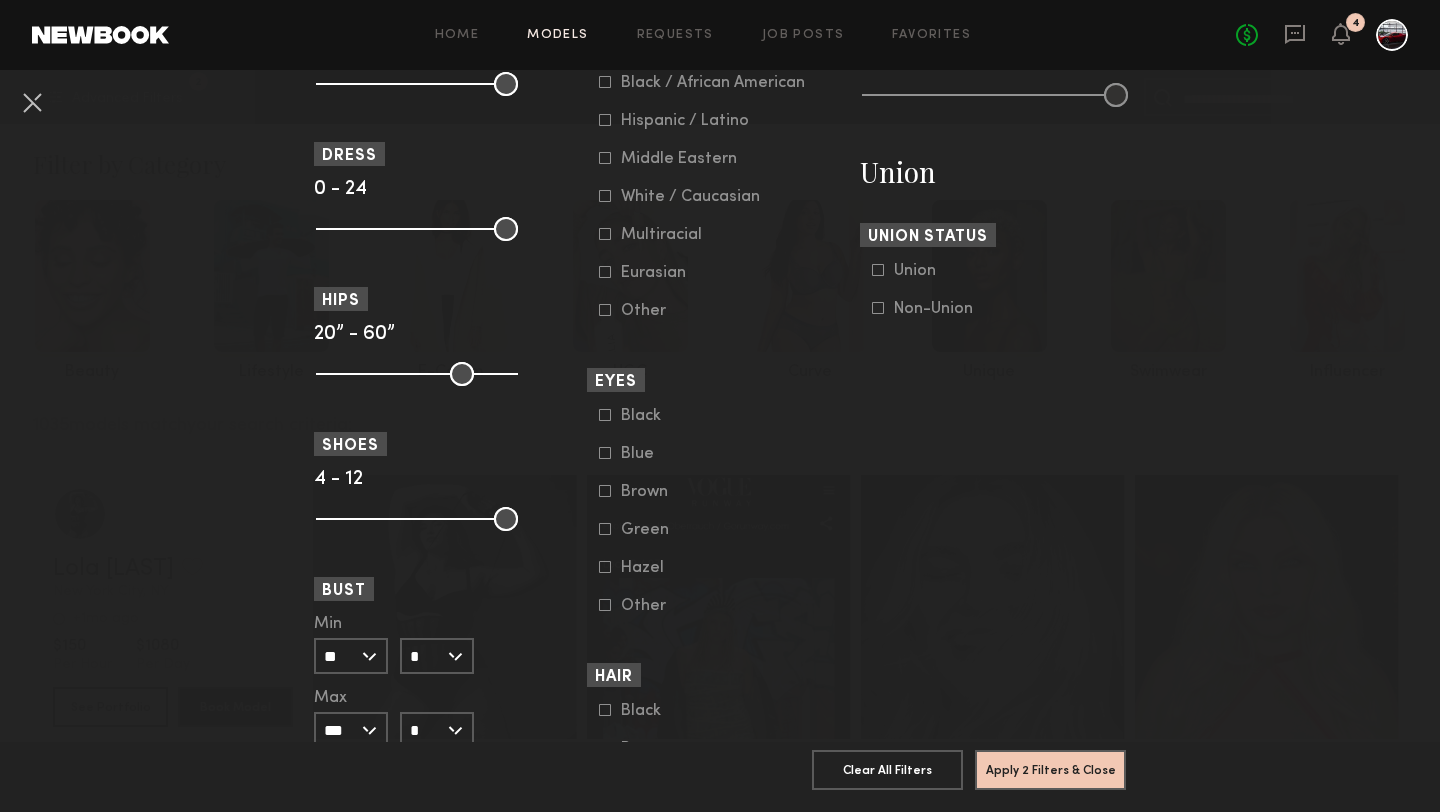 click on "Middle Eastern" 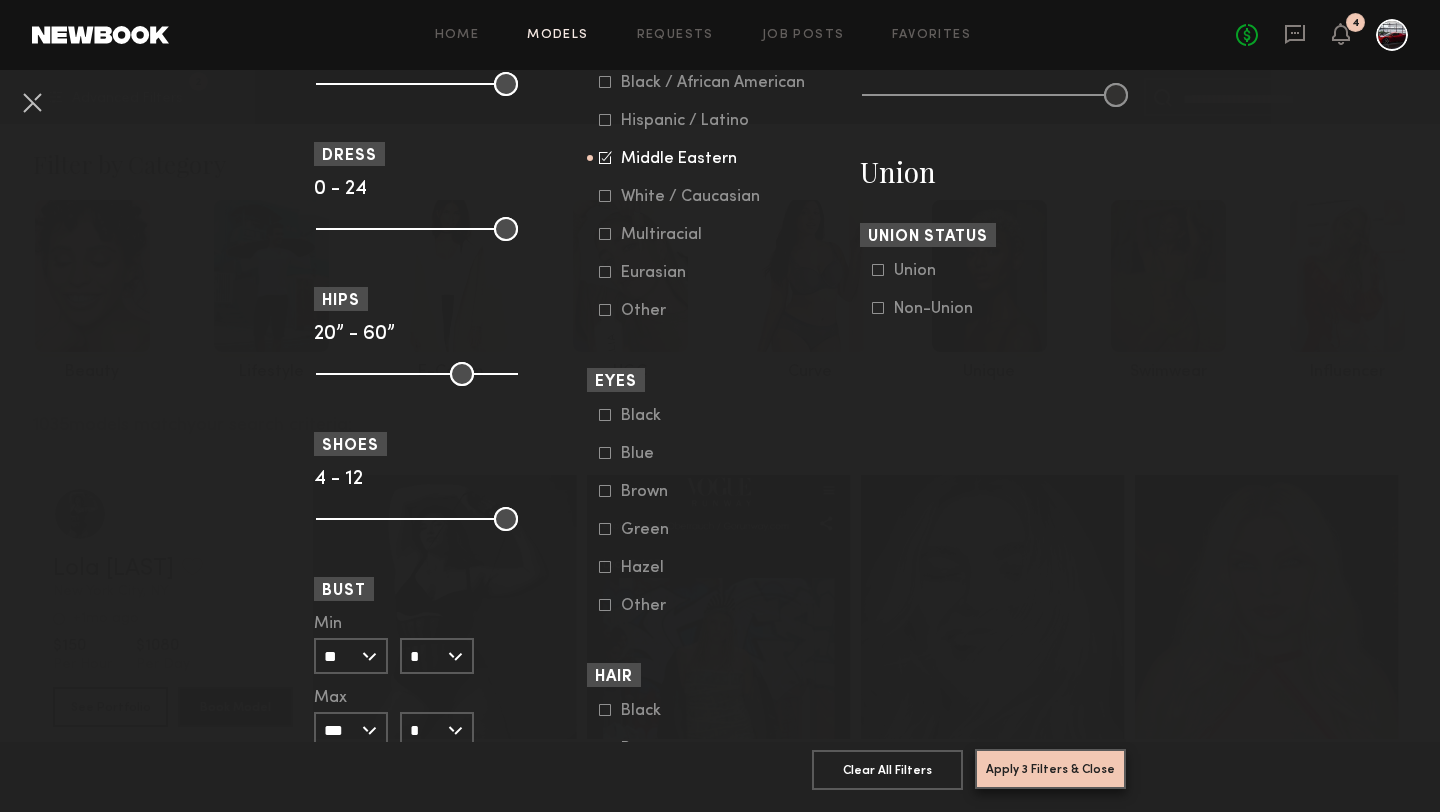 click on "Apply 3 Filters & Close" 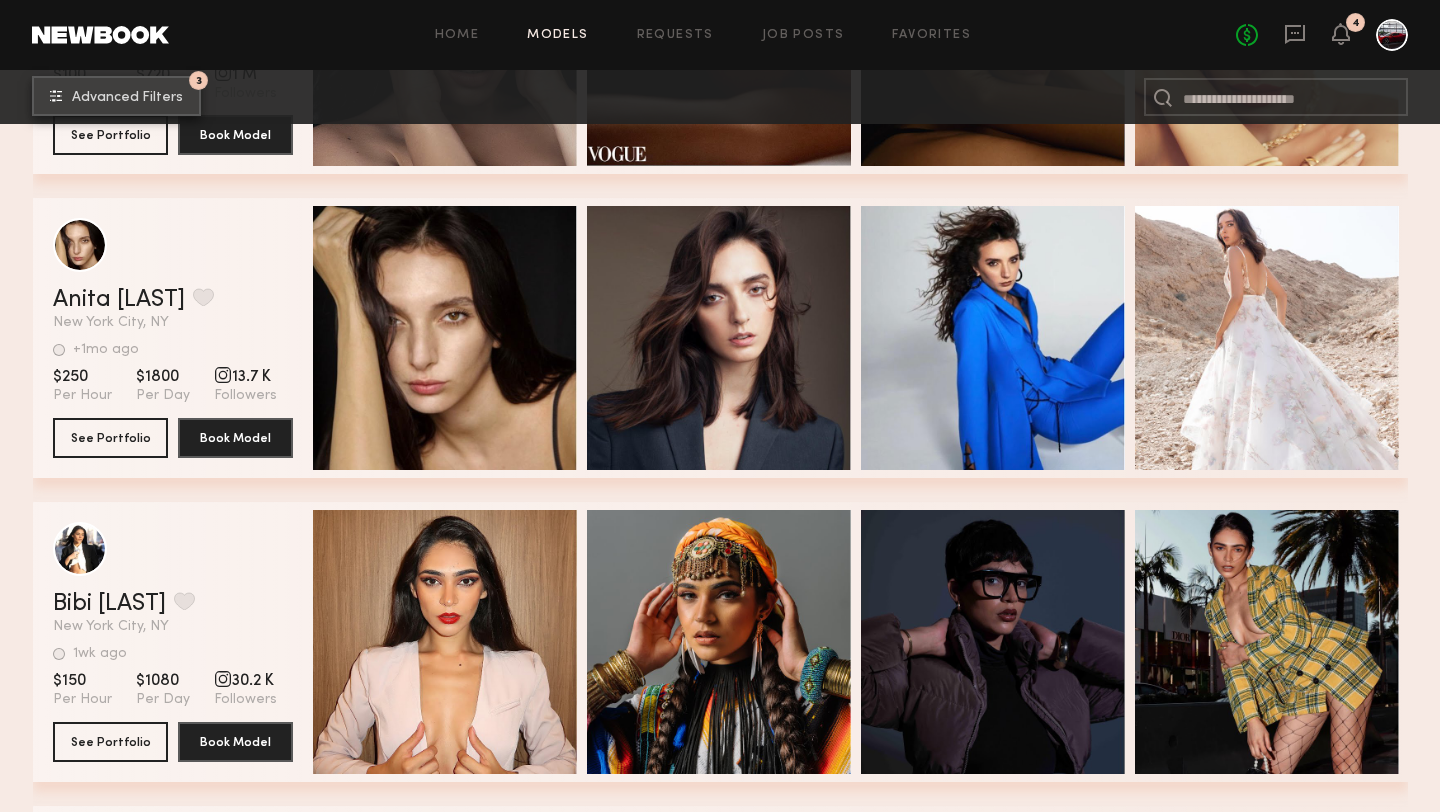 scroll, scrollTop: 3583, scrollLeft: 0, axis: vertical 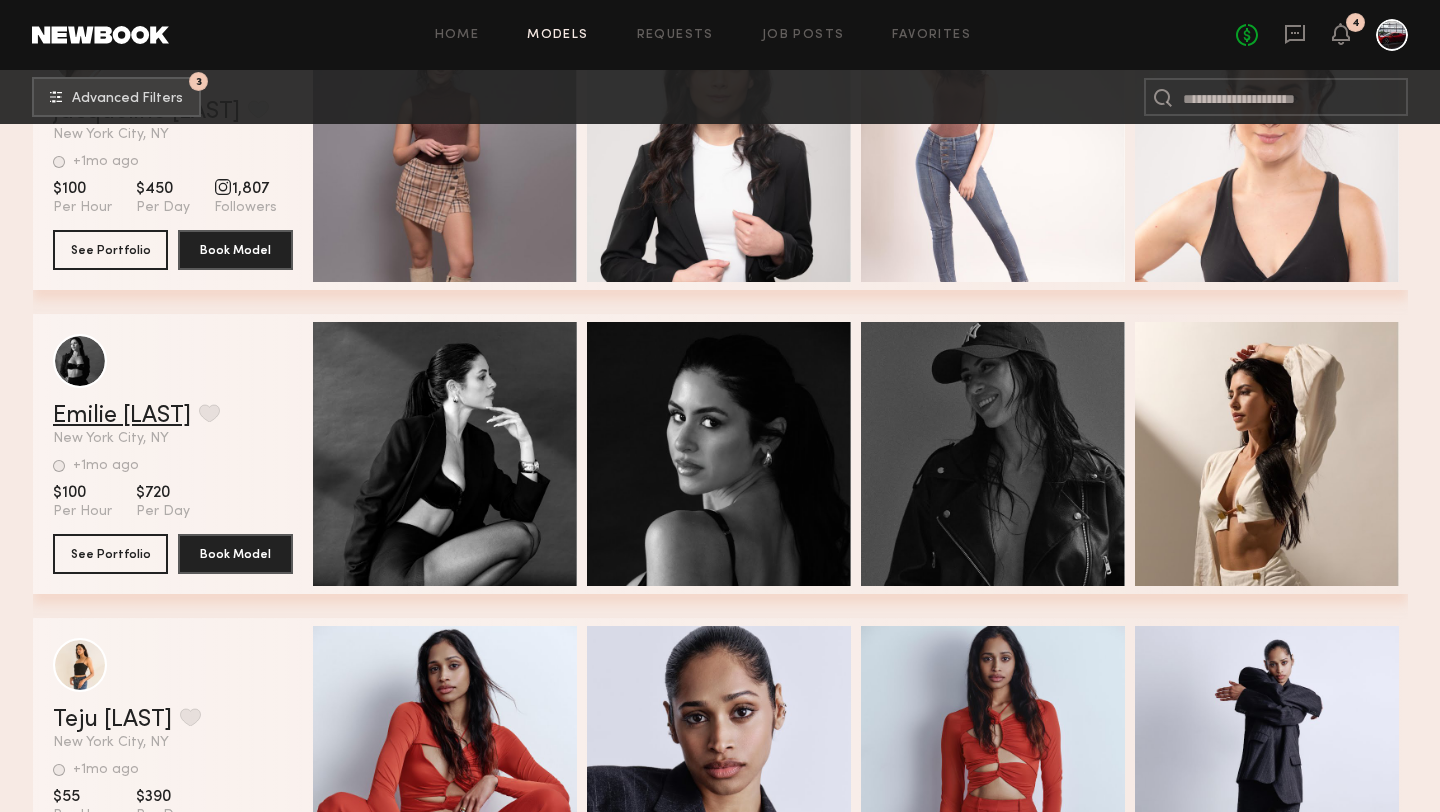 click on "[FIRST] [LAST]" 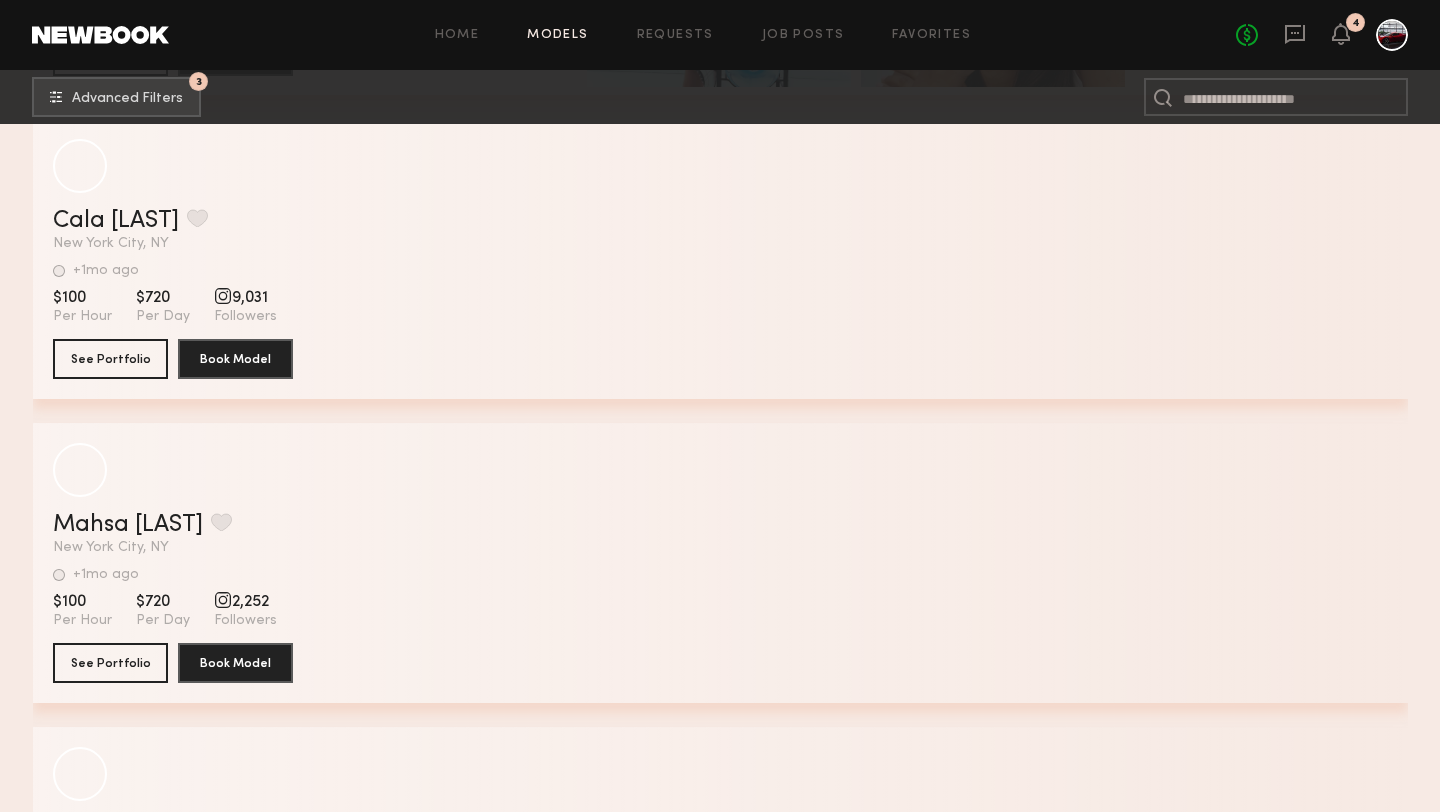 scroll, scrollTop: 10373, scrollLeft: 0, axis: vertical 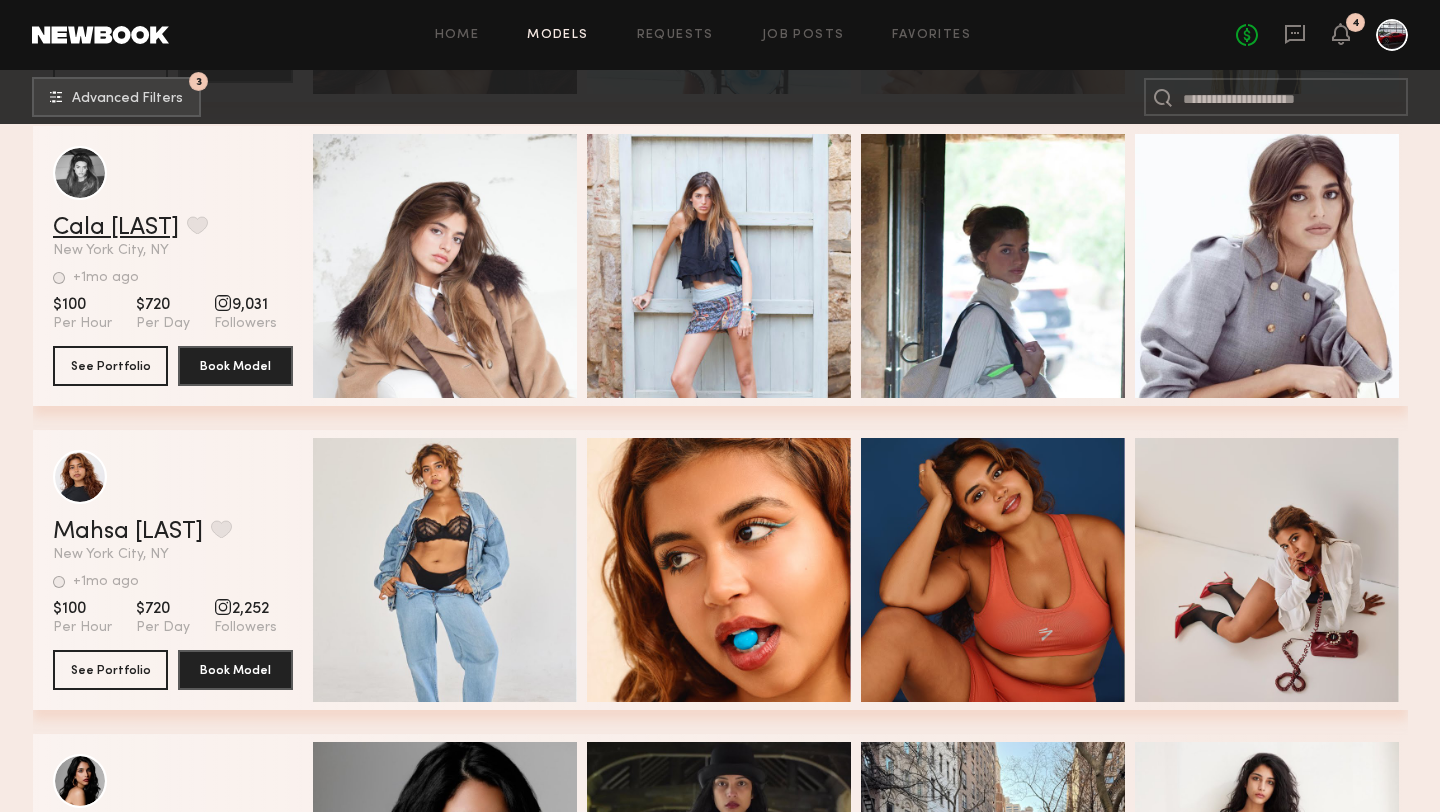 click on "[FIRST] [LAST]" 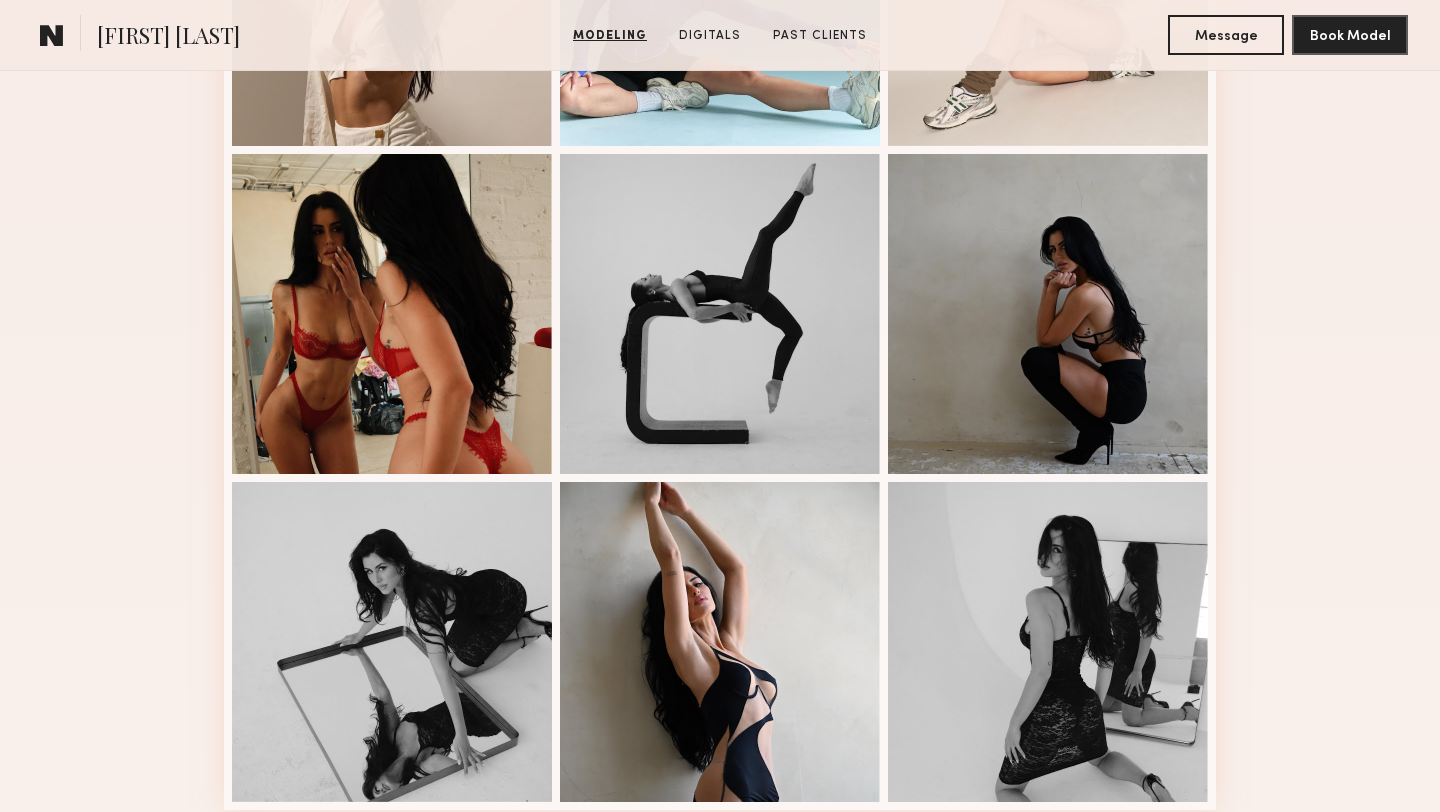 scroll, scrollTop: 1226, scrollLeft: 0, axis: vertical 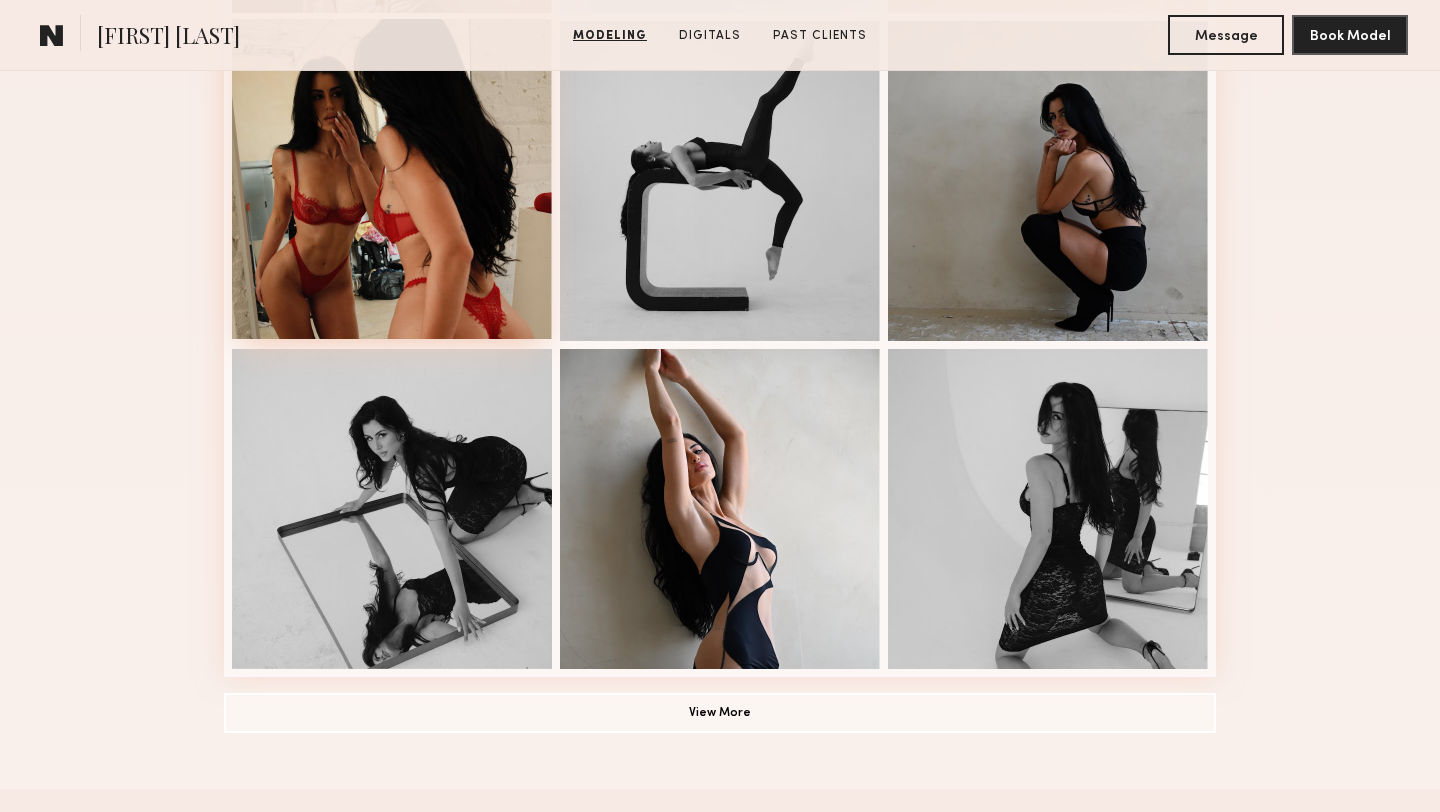 click at bounding box center (392, 179) 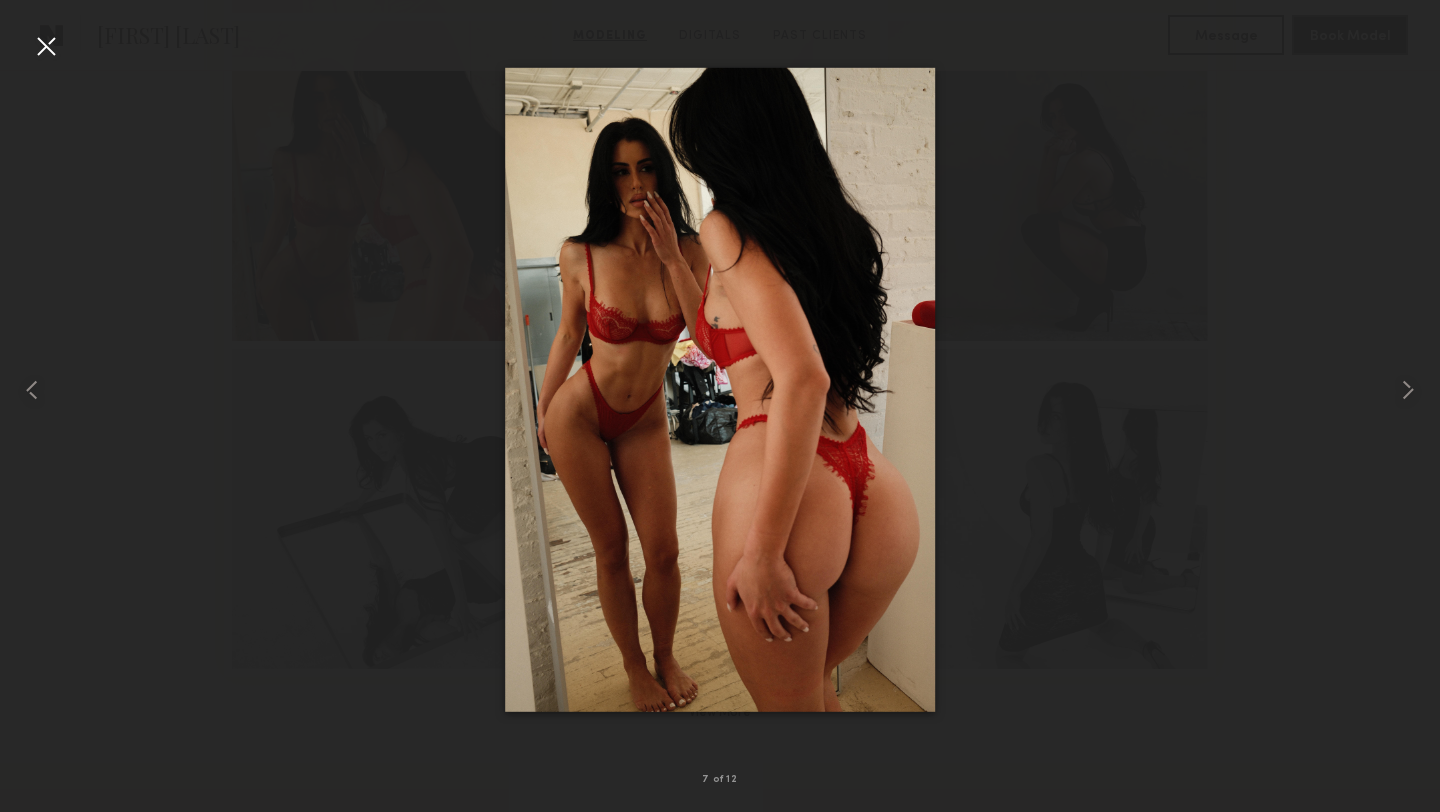 click at bounding box center [720, 390] 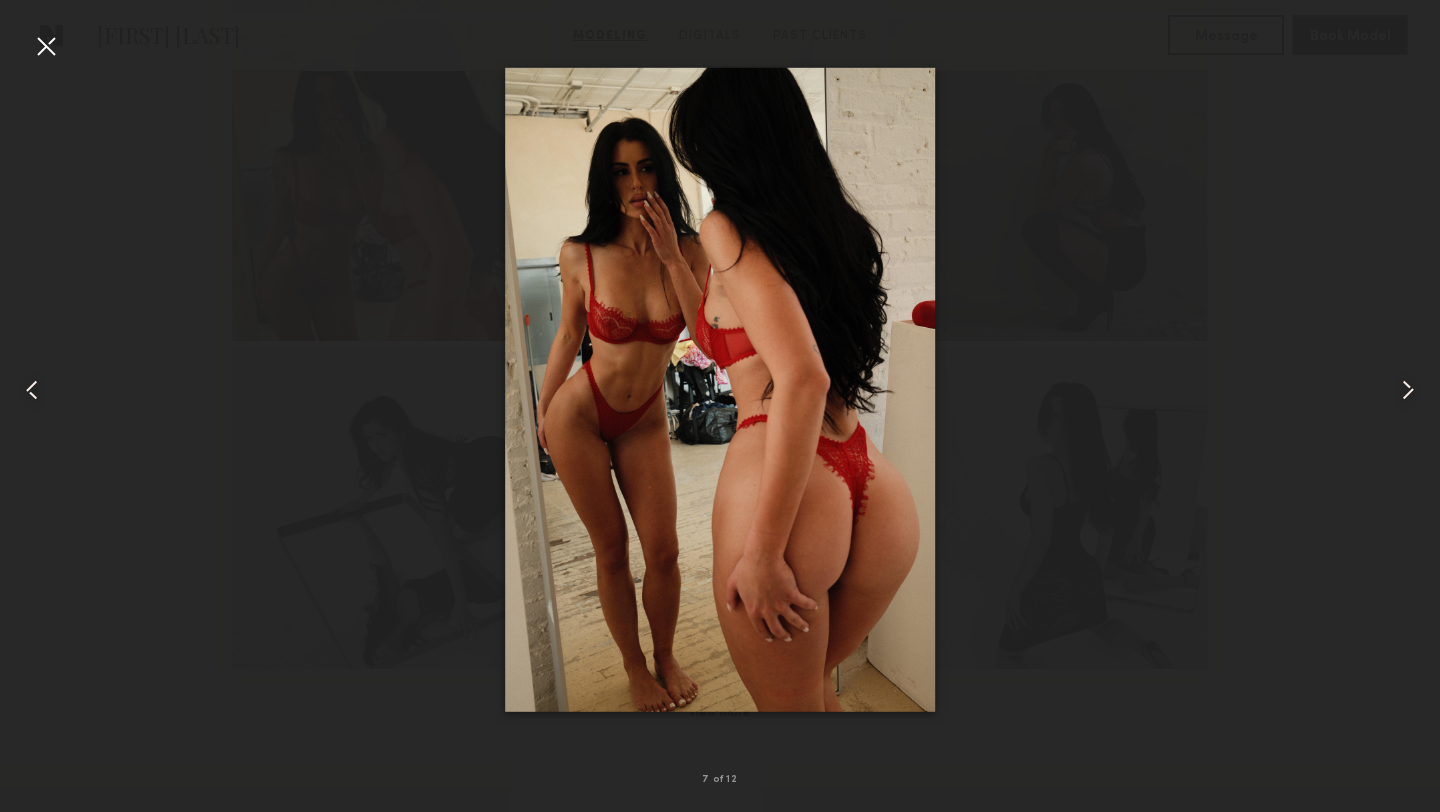 click at bounding box center [46, 46] 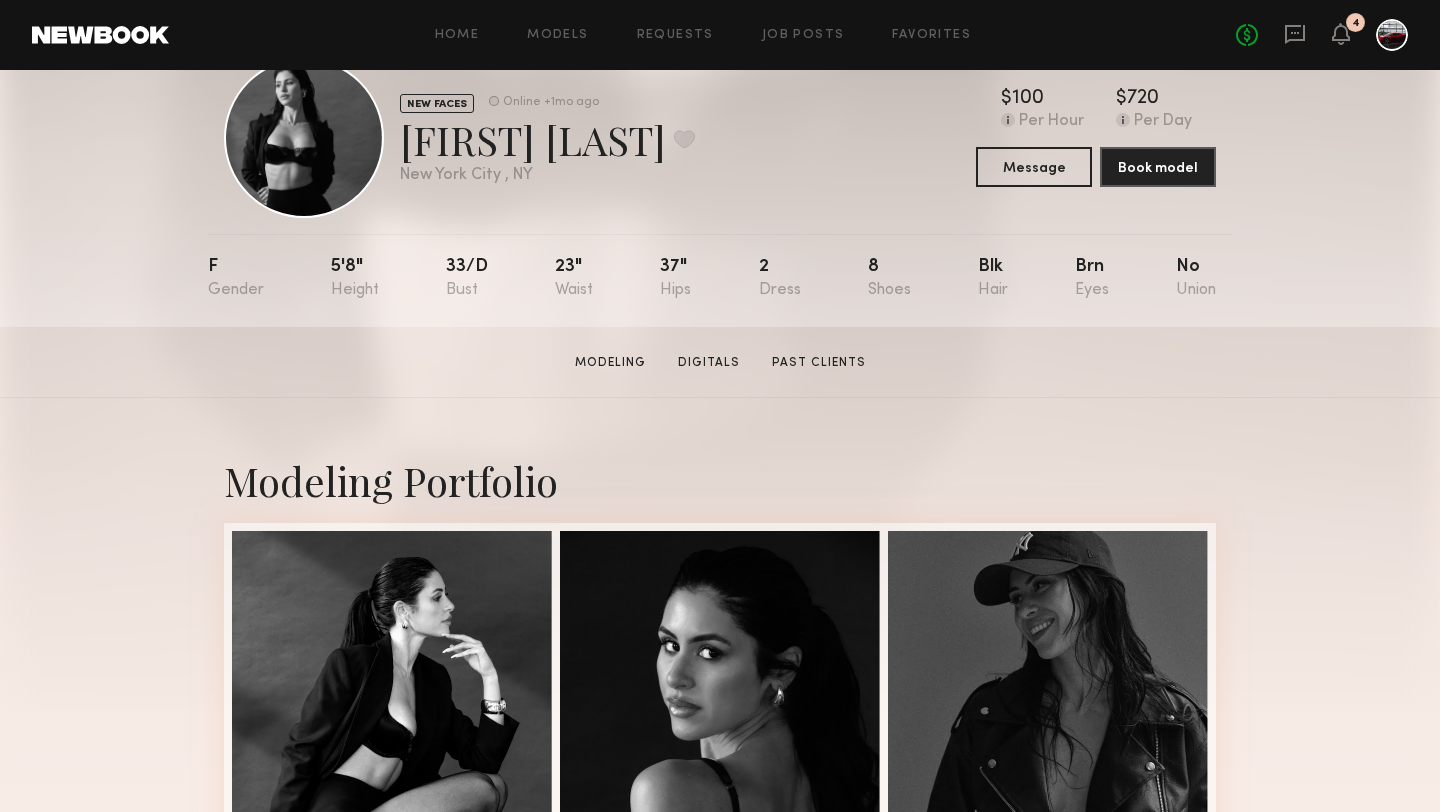 scroll, scrollTop: 0, scrollLeft: 0, axis: both 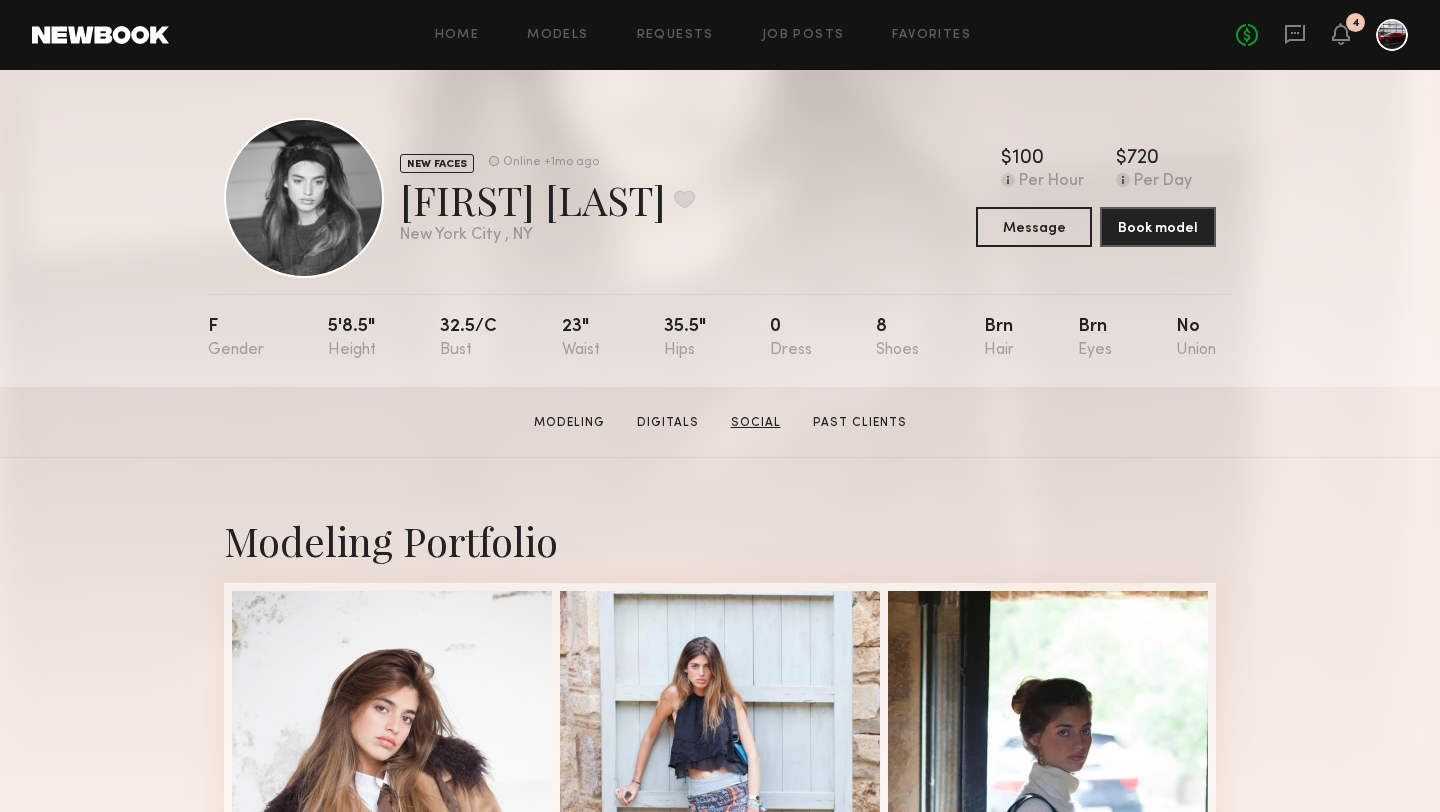 click on "Social" 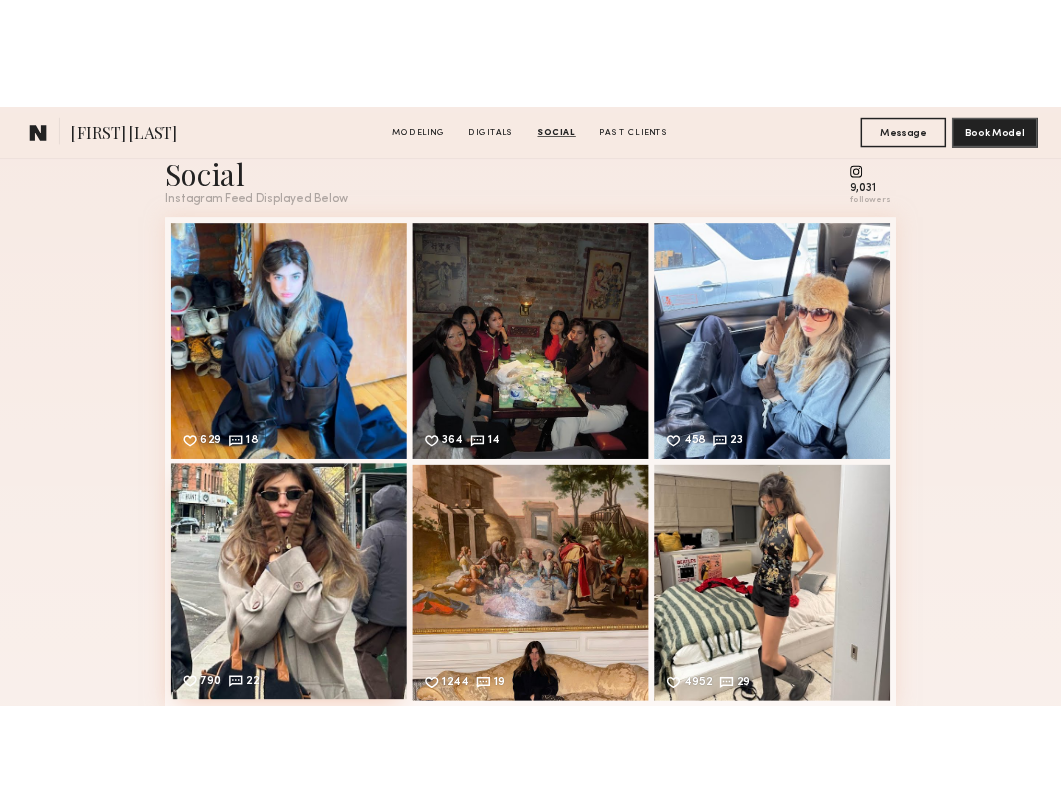 scroll, scrollTop: 2091, scrollLeft: 0, axis: vertical 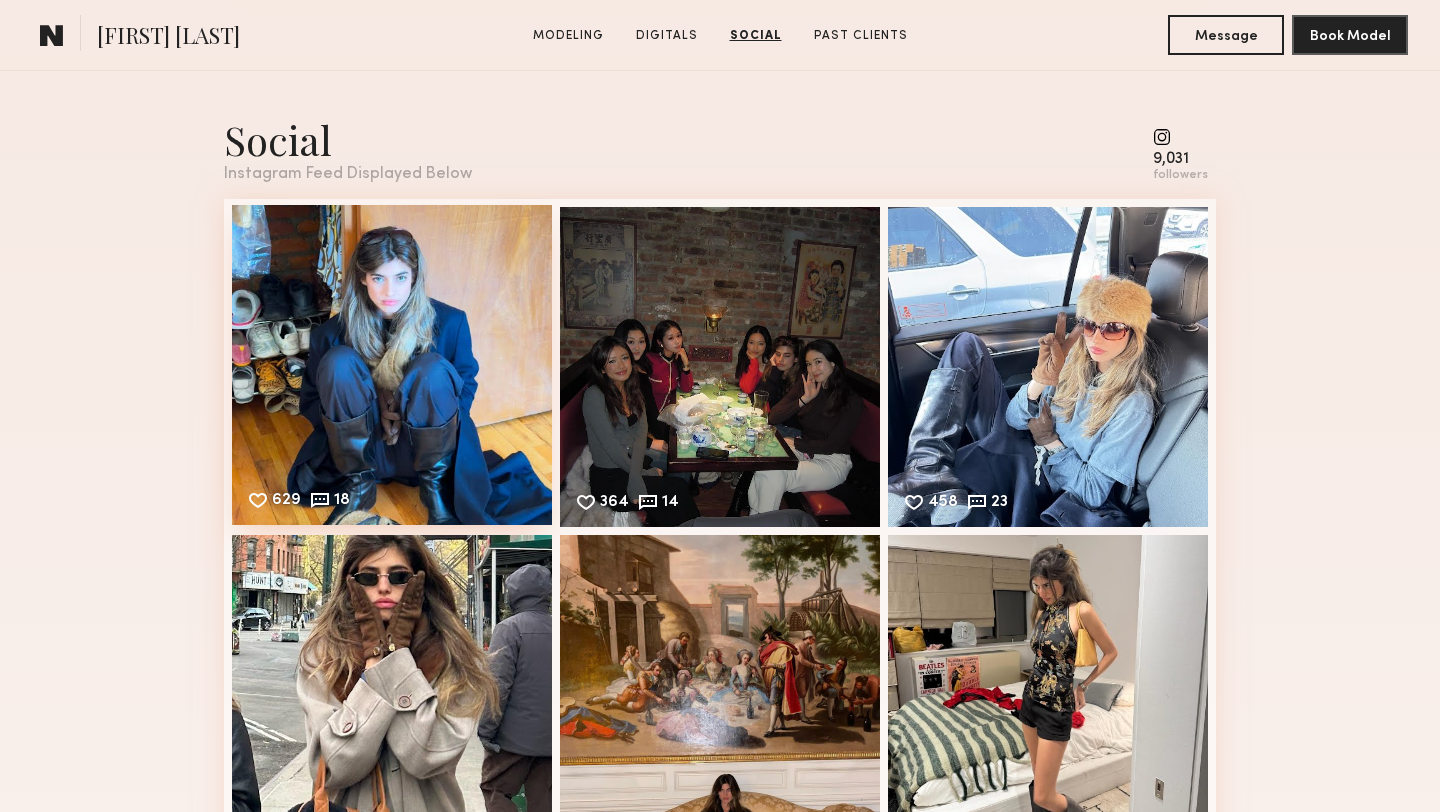 click on "629 18  Likes & comments displayed  to show model’s engagement" at bounding box center (392, 365) 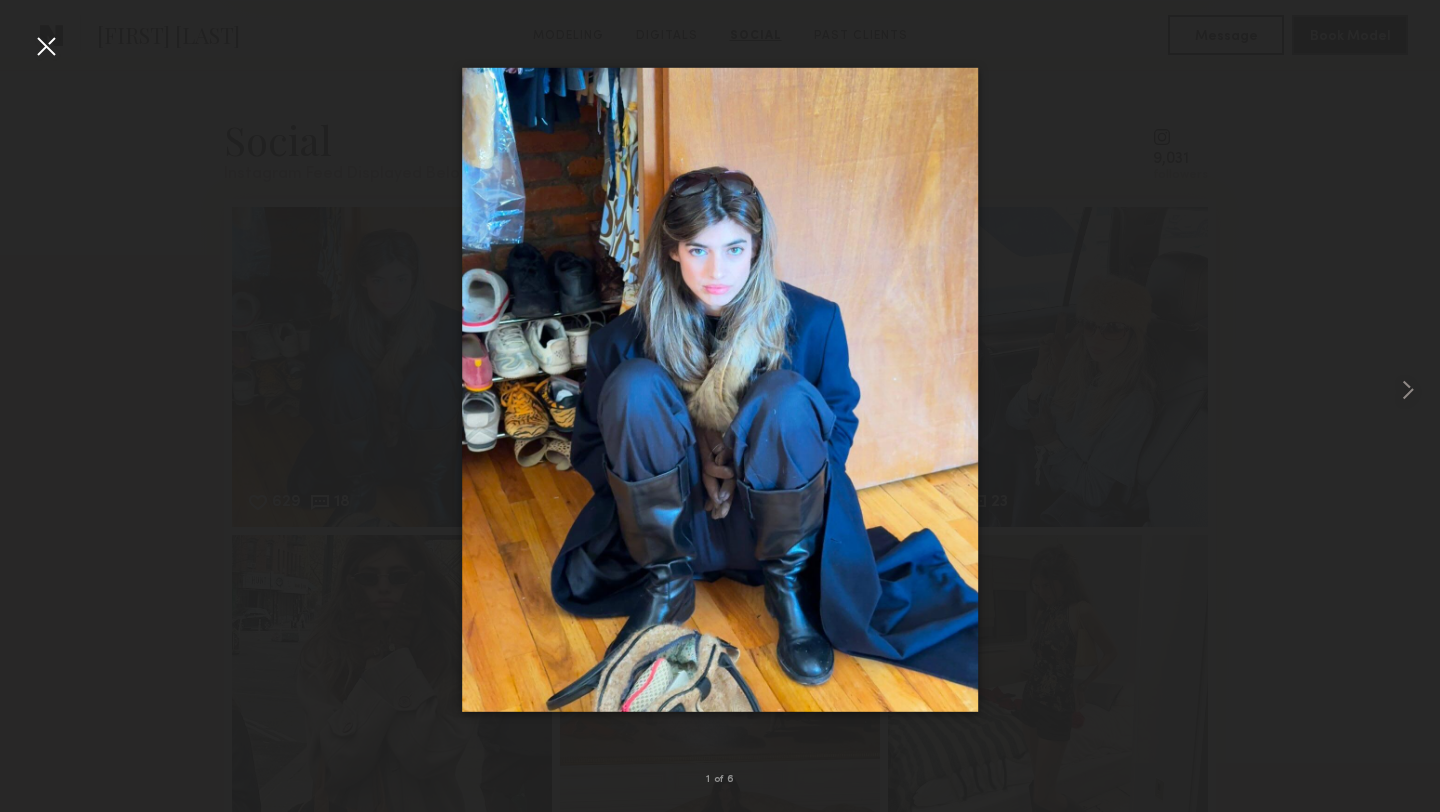 click at bounding box center [46, 46] 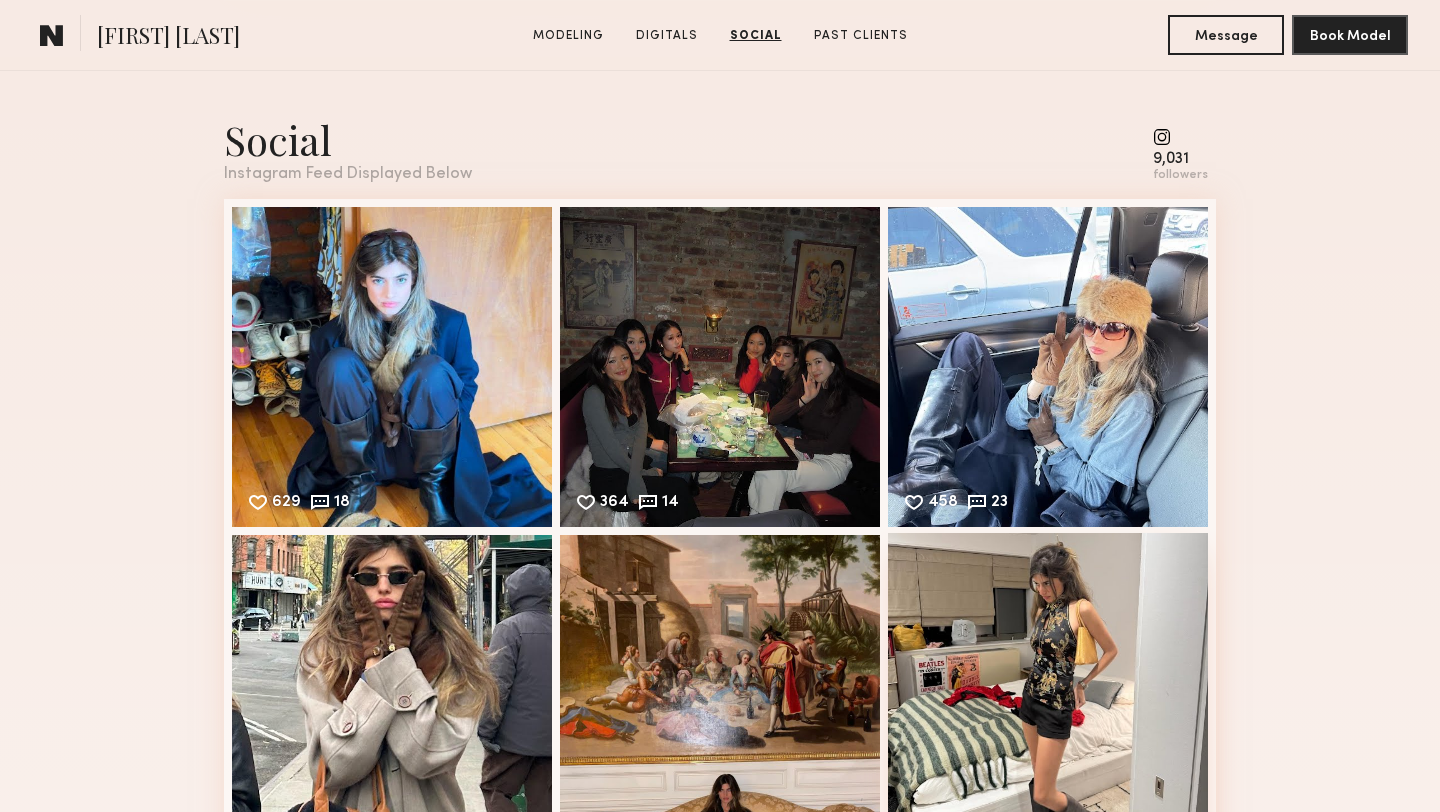 click on "4952 29  Likes & comments displayed  to show model’s engagement" at bounding box center (1048, 693) 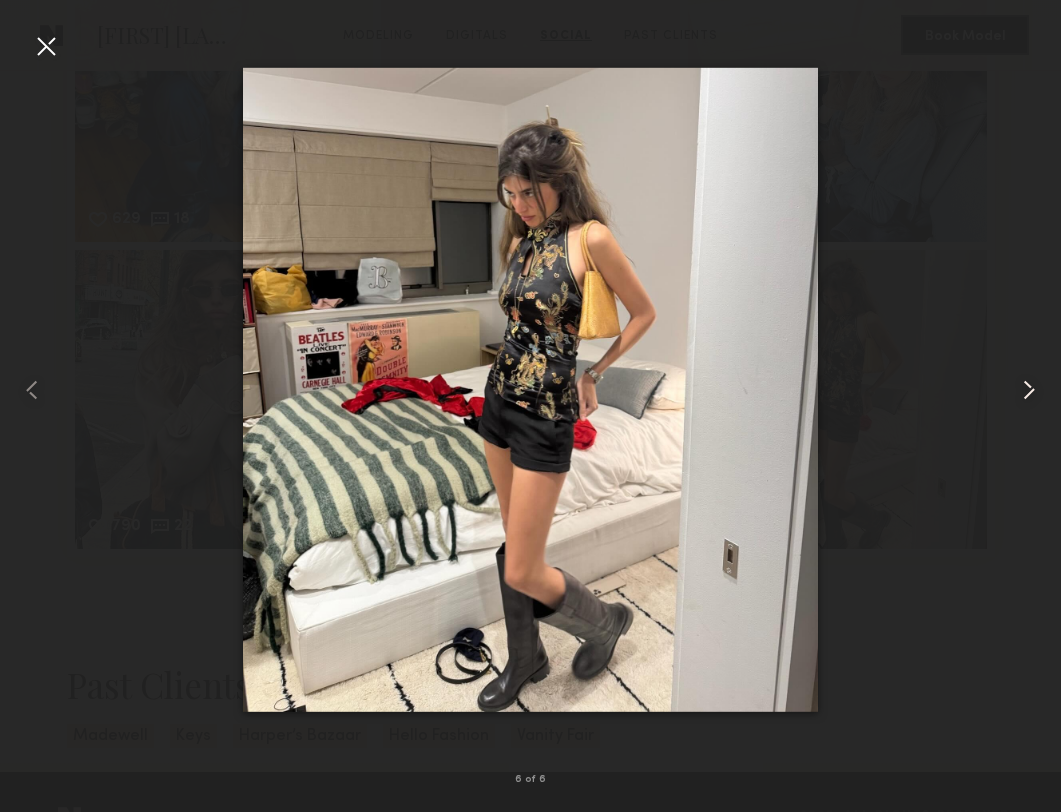 drag, startPoint x: 770, startPoint y: 257, endPoint x: 1053, endPoint y: 194, distance: 289.92758 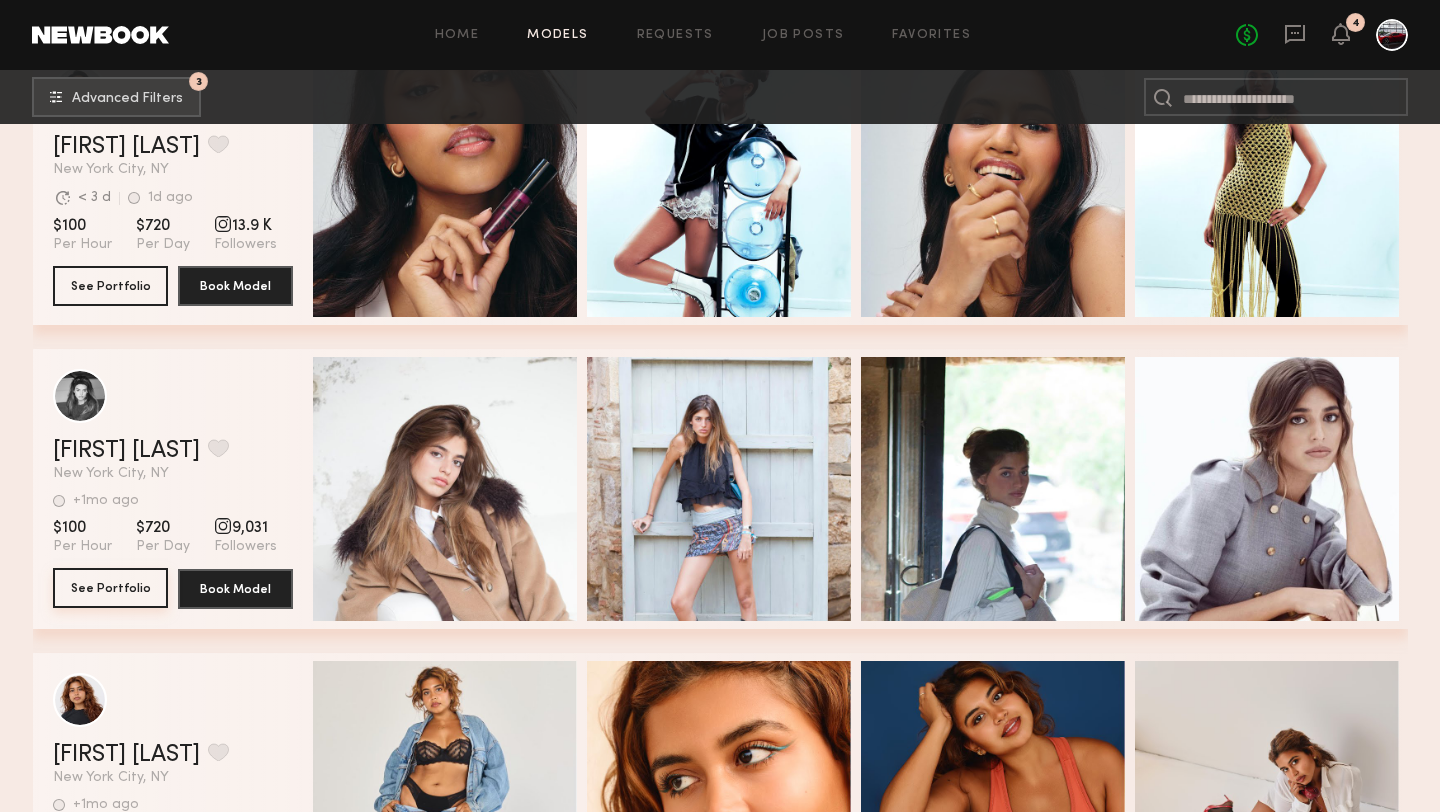 scroll, scrollTop: 10149, scrollLeft: 0, axis: vertical 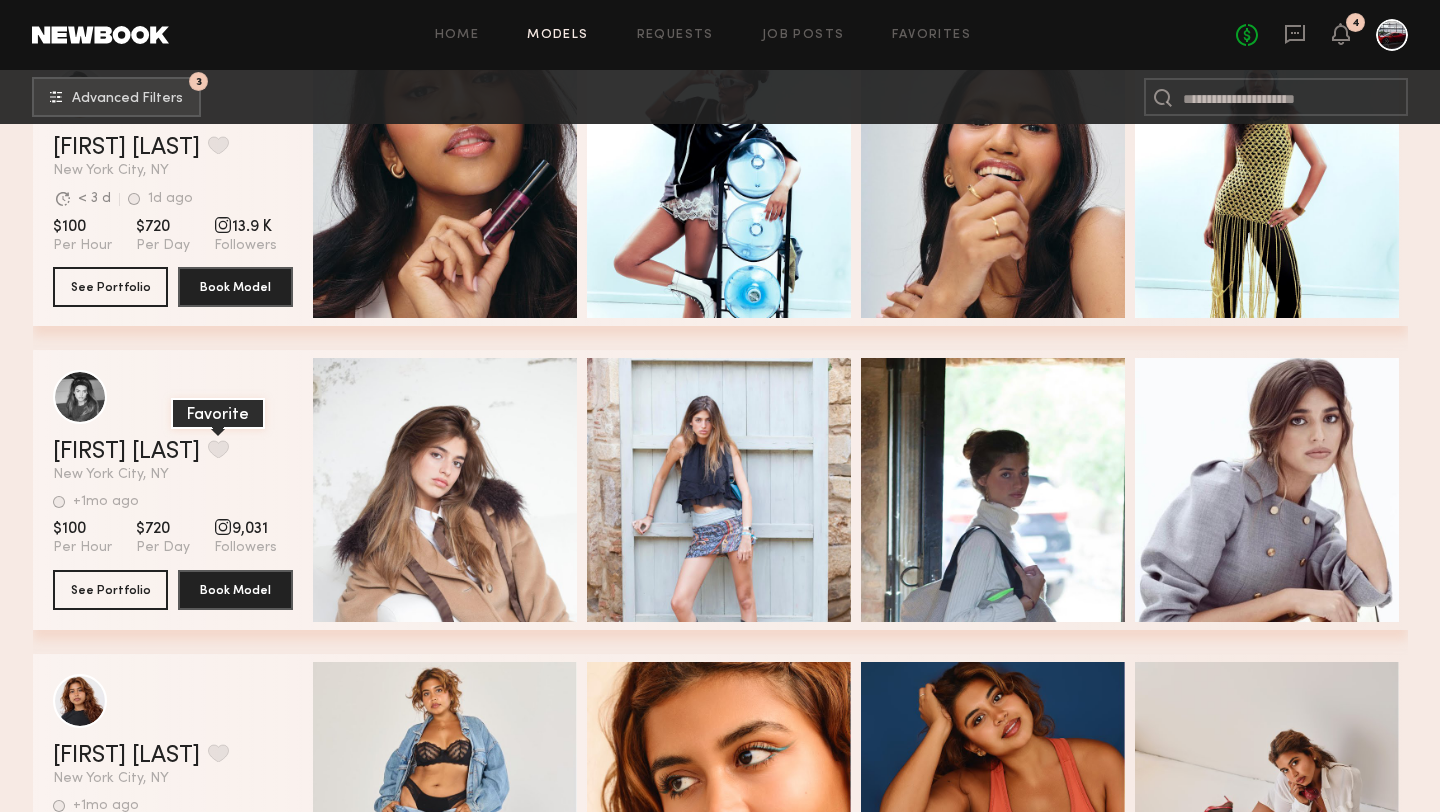 click 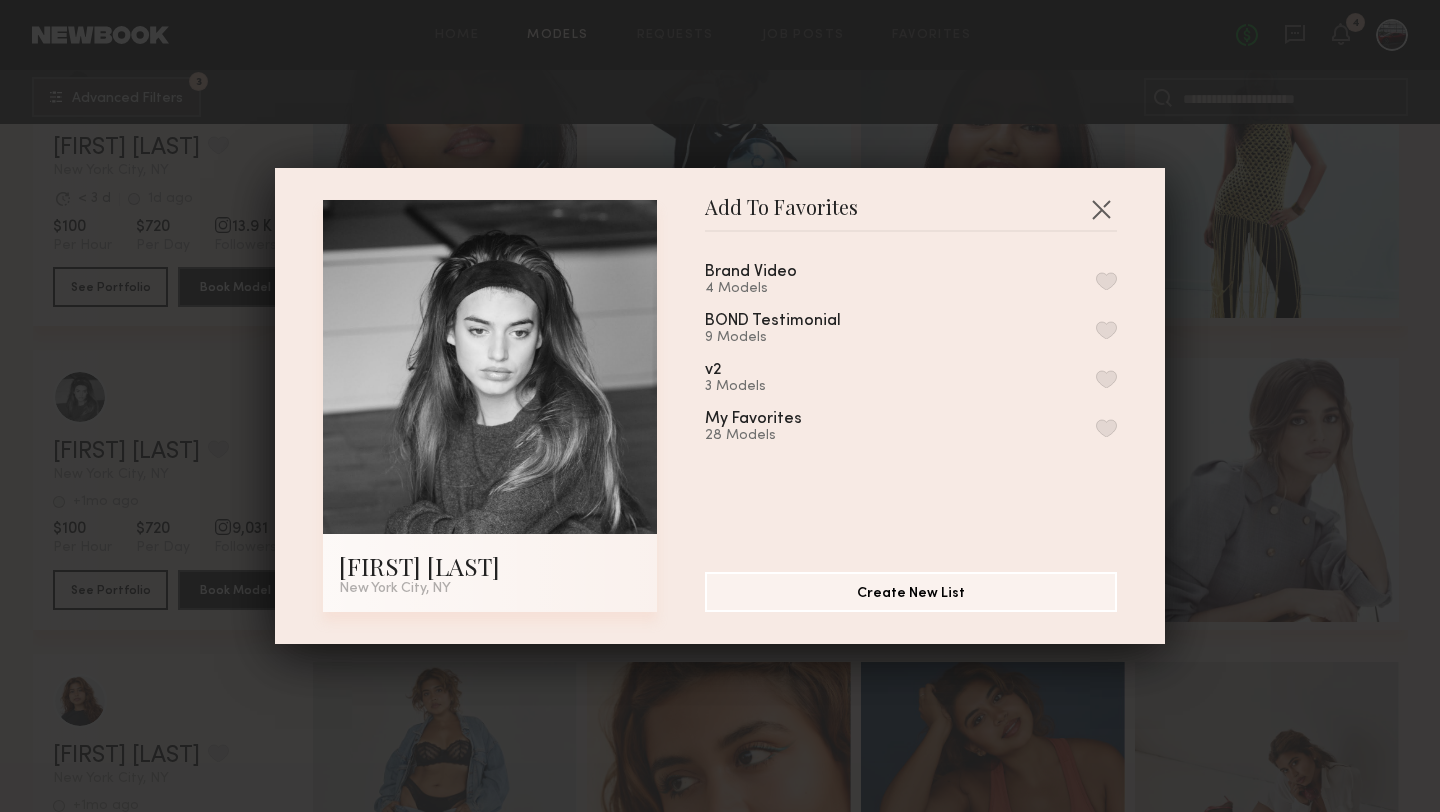 click at bounding box center [1106, 281] 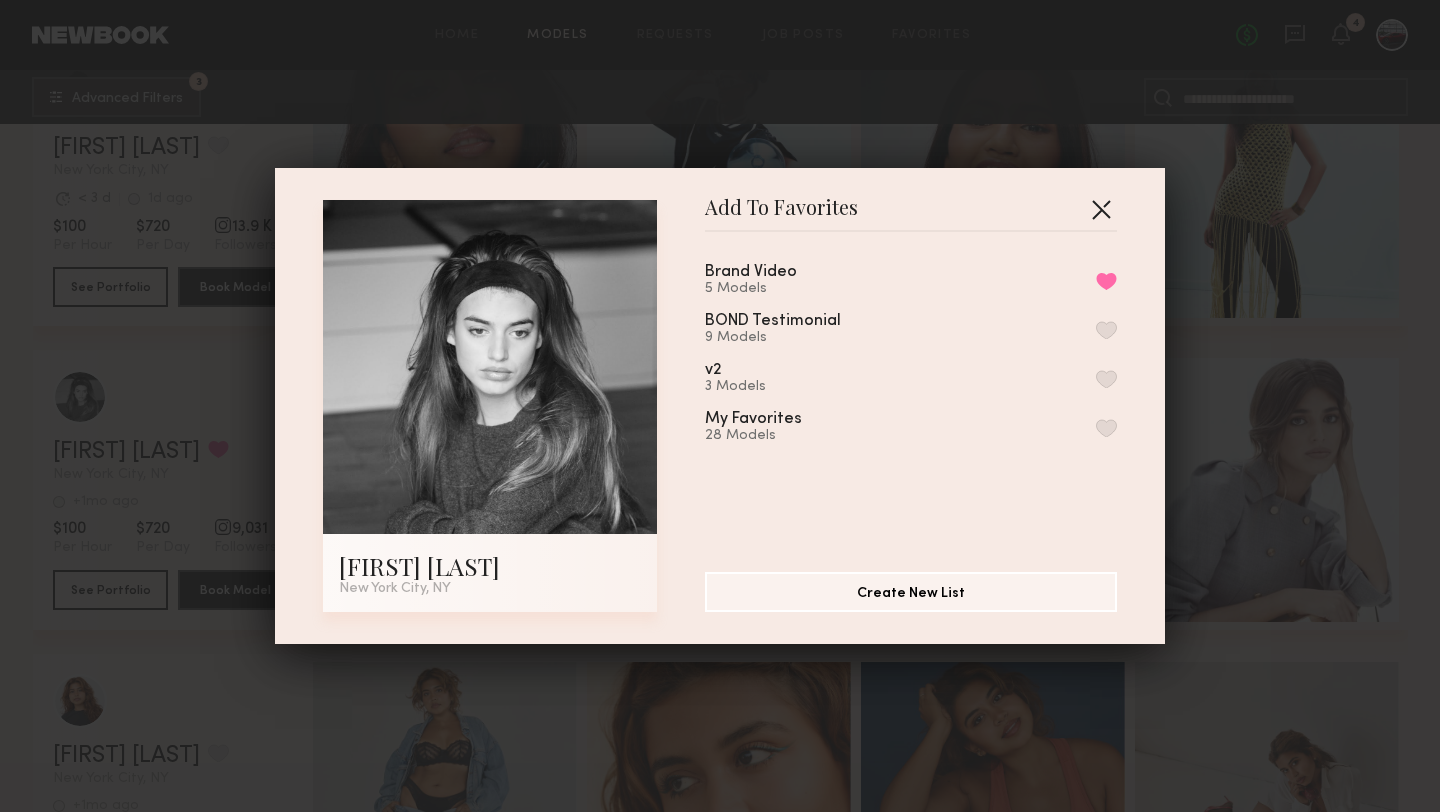 click at bounding box center [1101, 209] 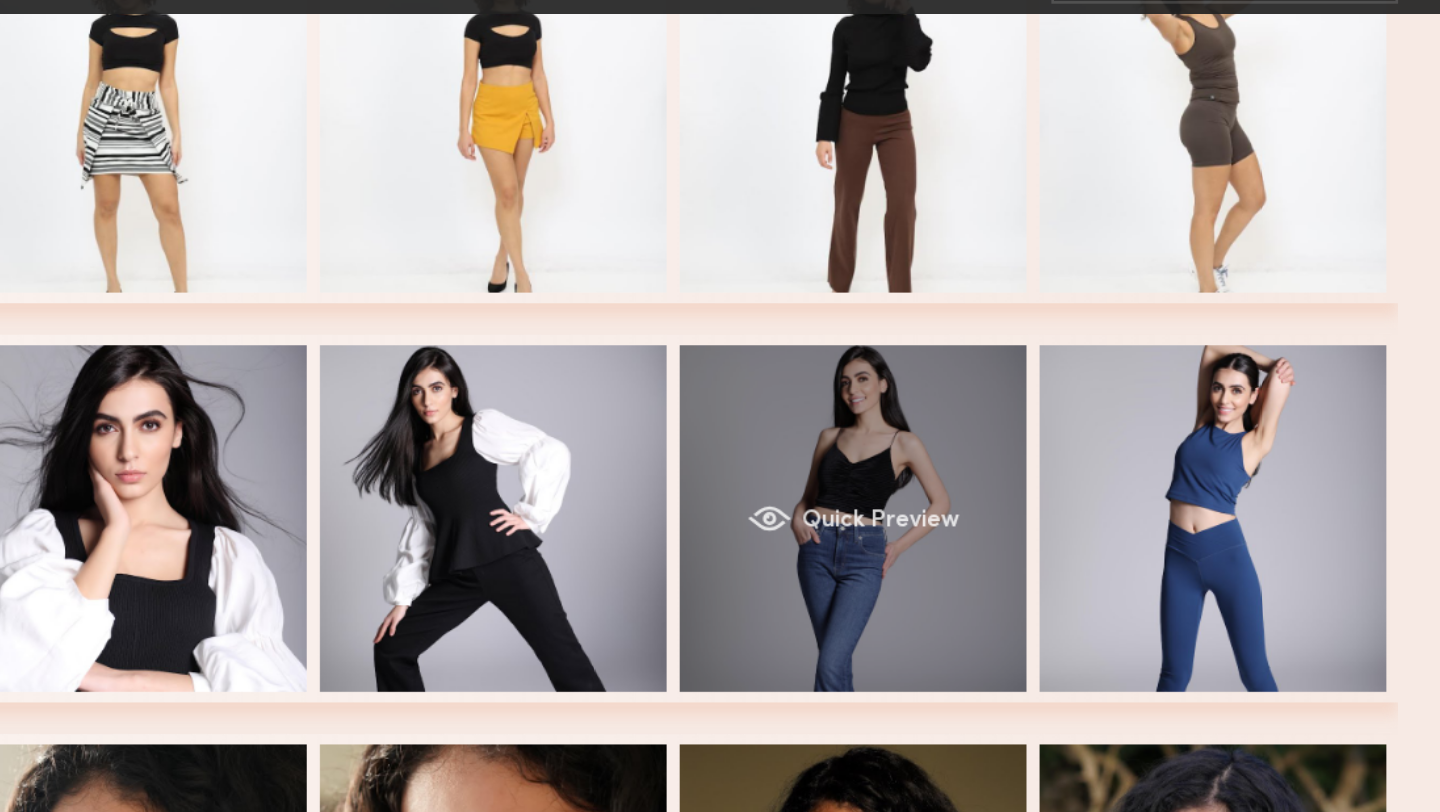 scroll, scrollTop: 11955, scrollLeft: 0, axis: vertical 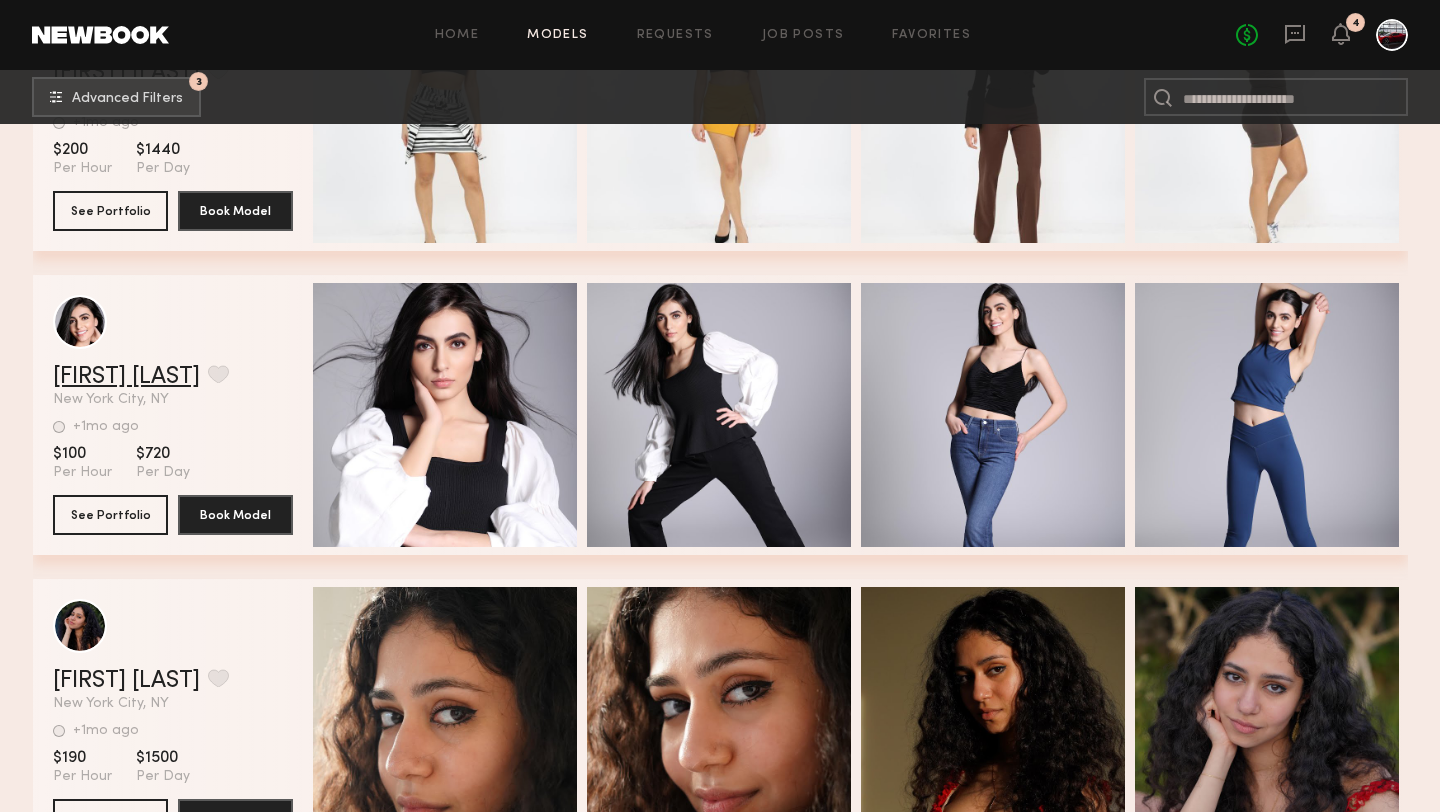 click on "[FIRST] [LAST]" 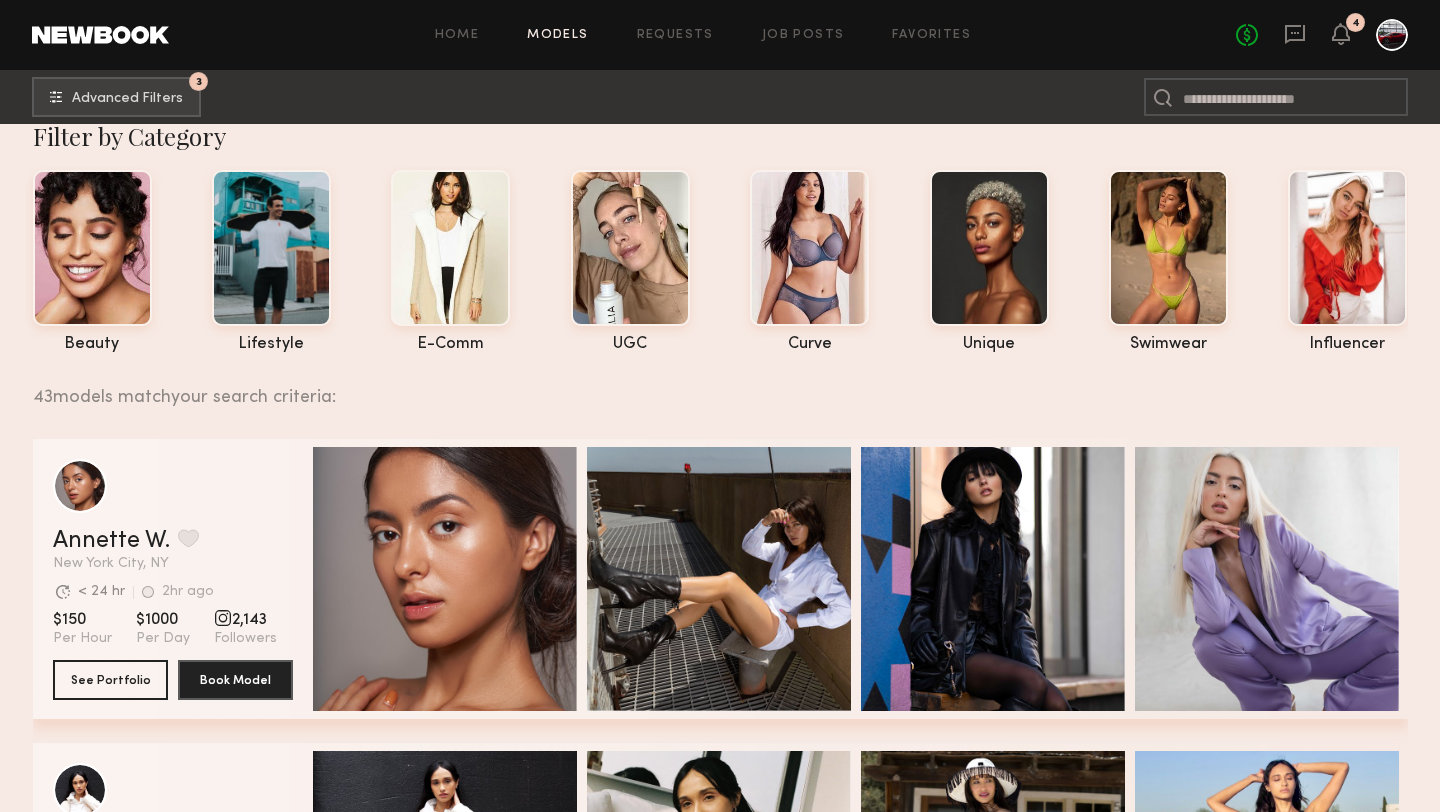 scroll, scrollTop: 31, scrollLeft: 0, axis: vertical 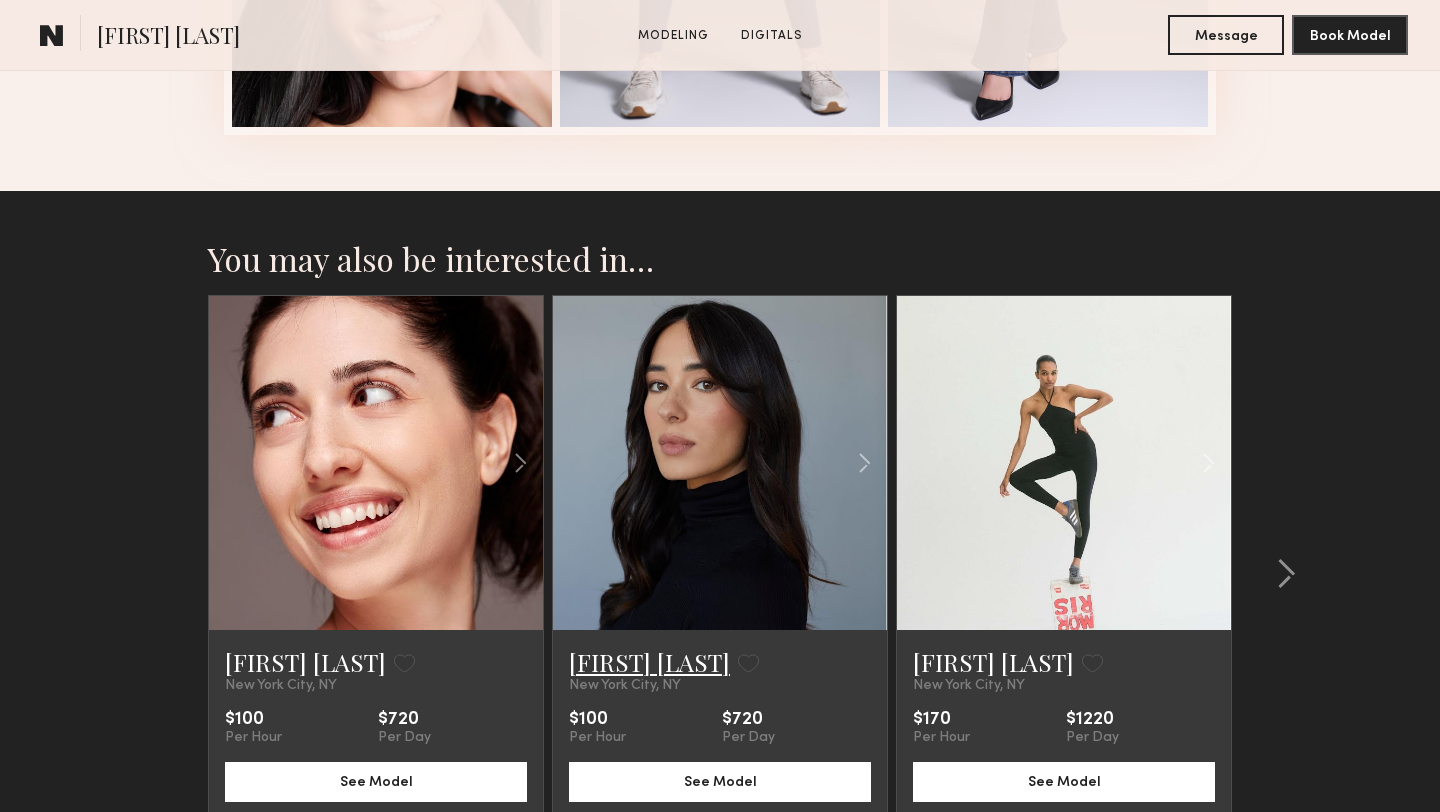 click on "[FIRST] [LAST]" 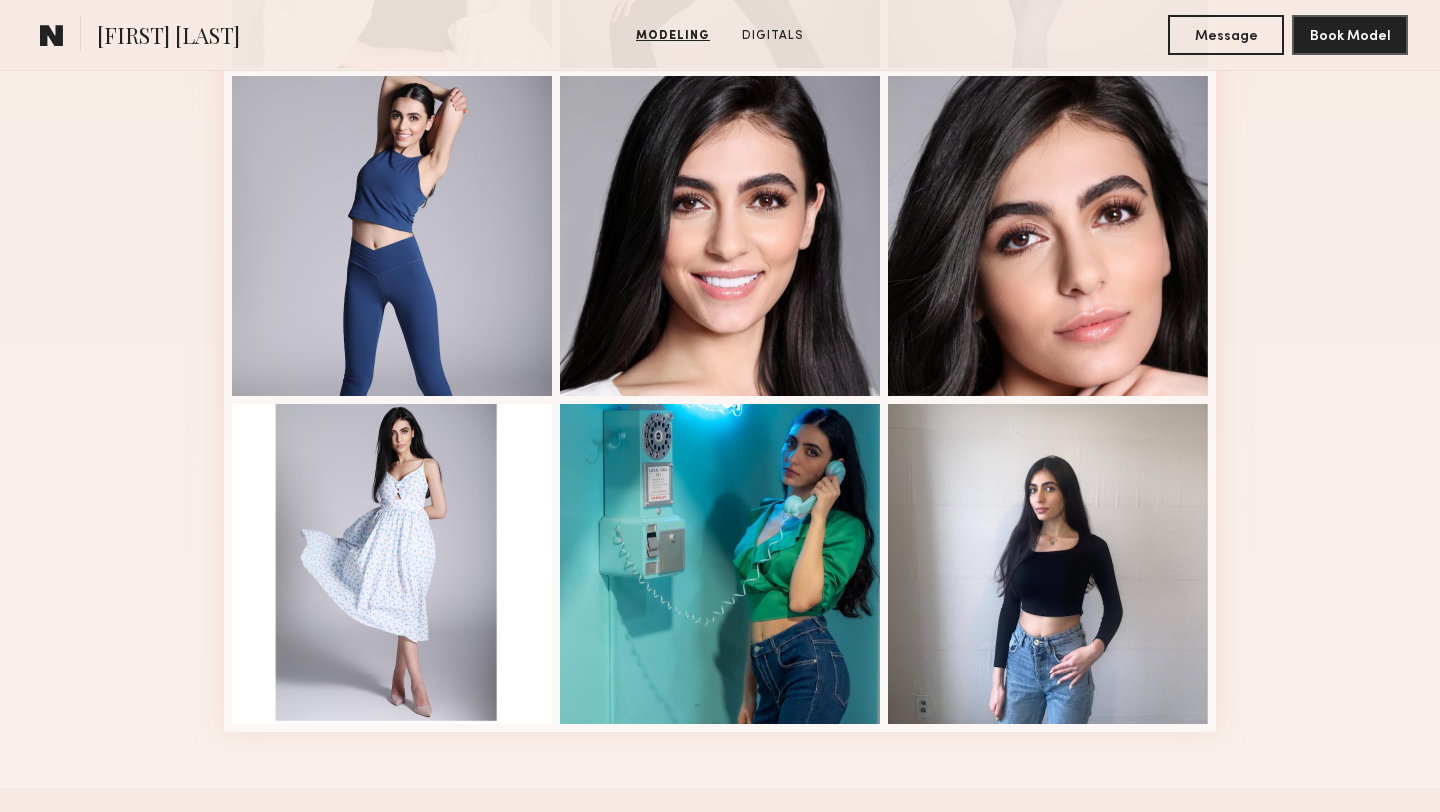 scroll, scrollTop: 0, scrollLeft: 0, axis: both 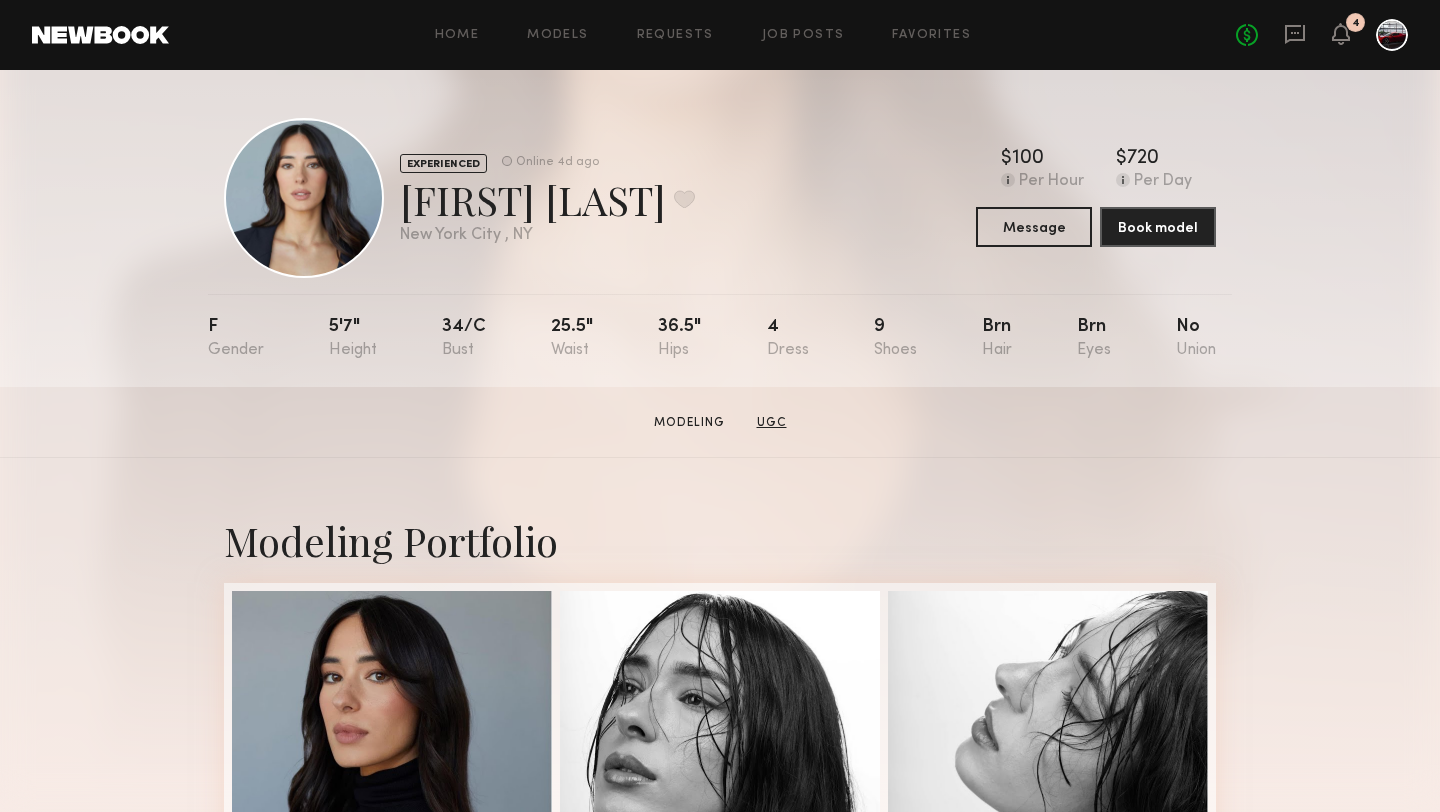 click on "UGC" 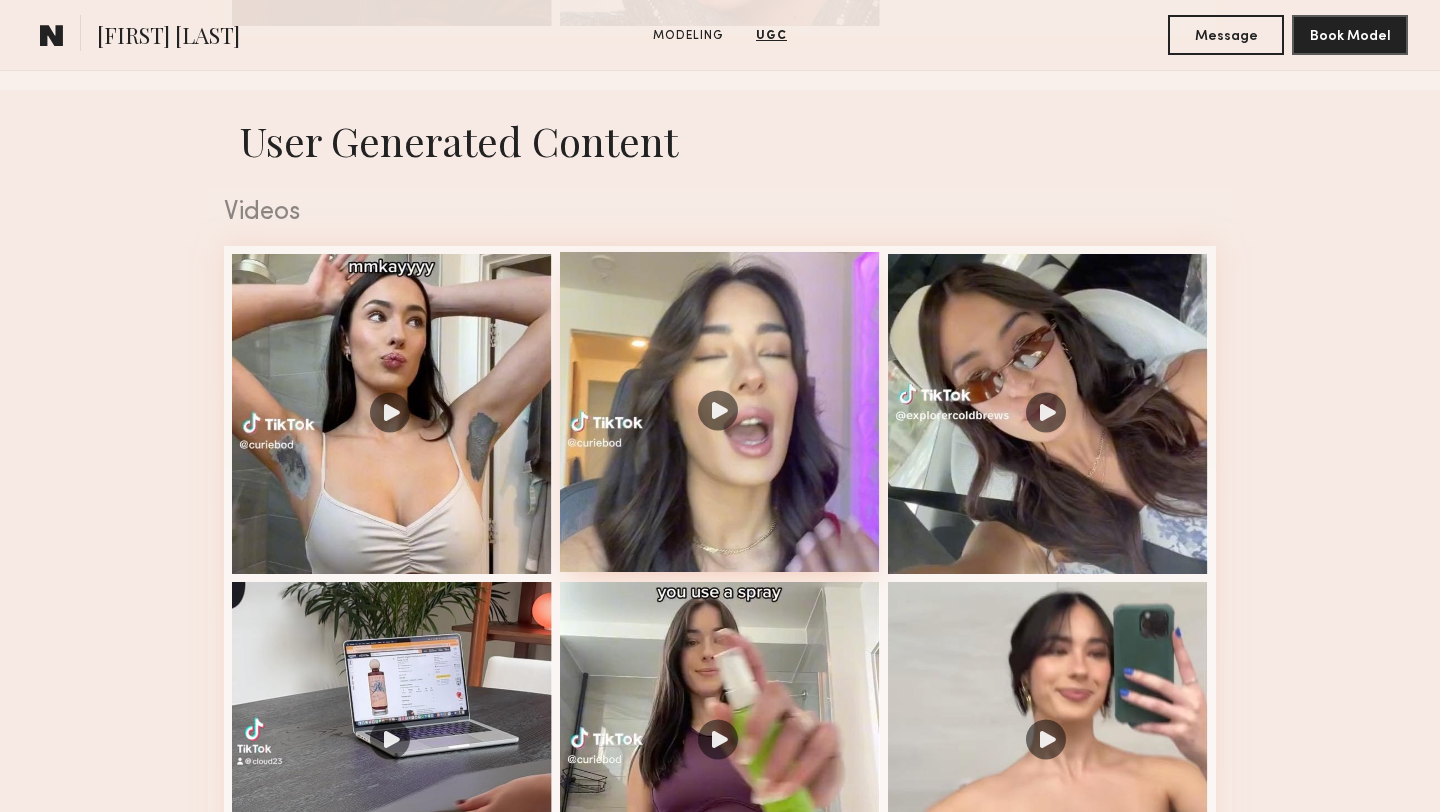 scroll, scrollTop: 1880, scrollLeft: 0, axis: vertical 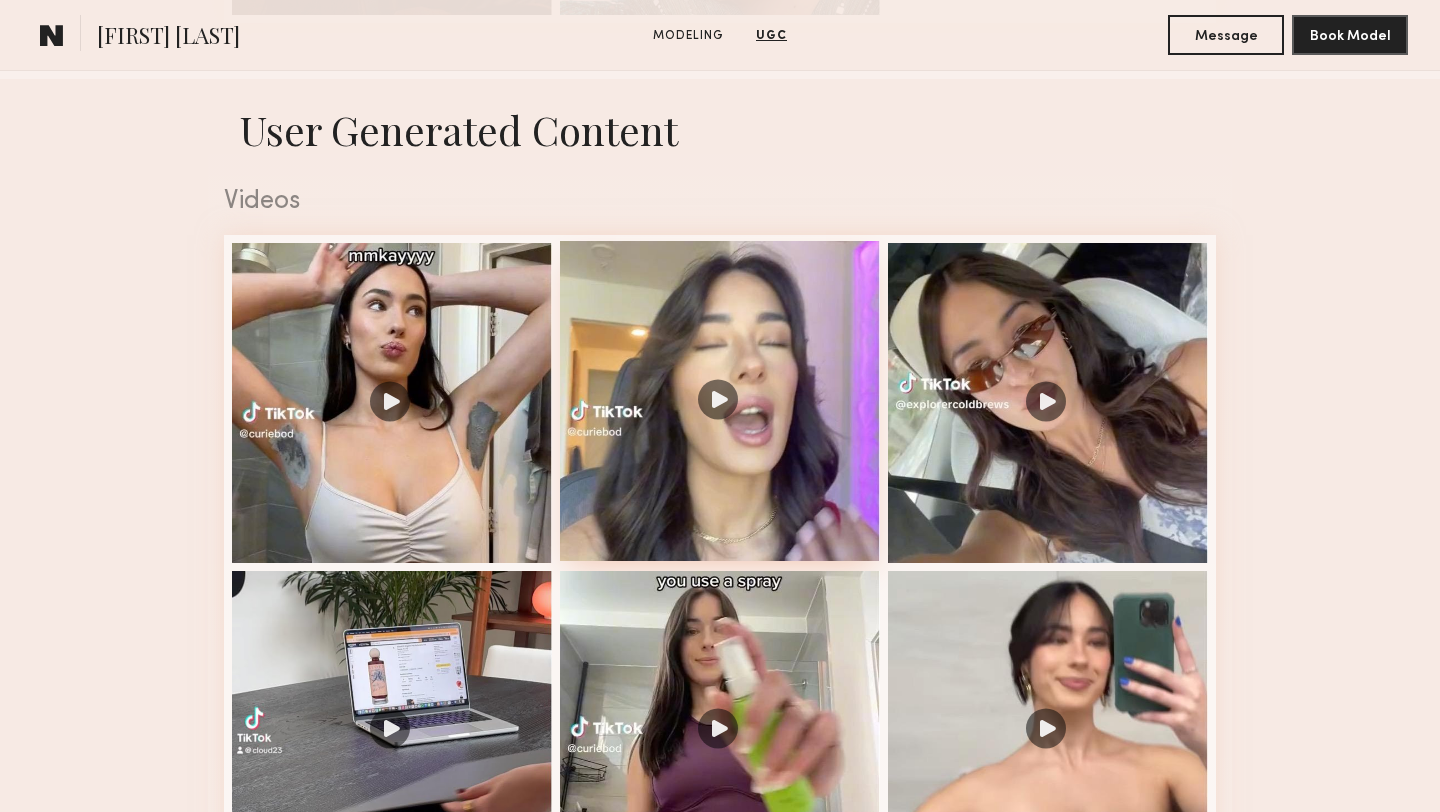 click at bounding box center (720, 401) 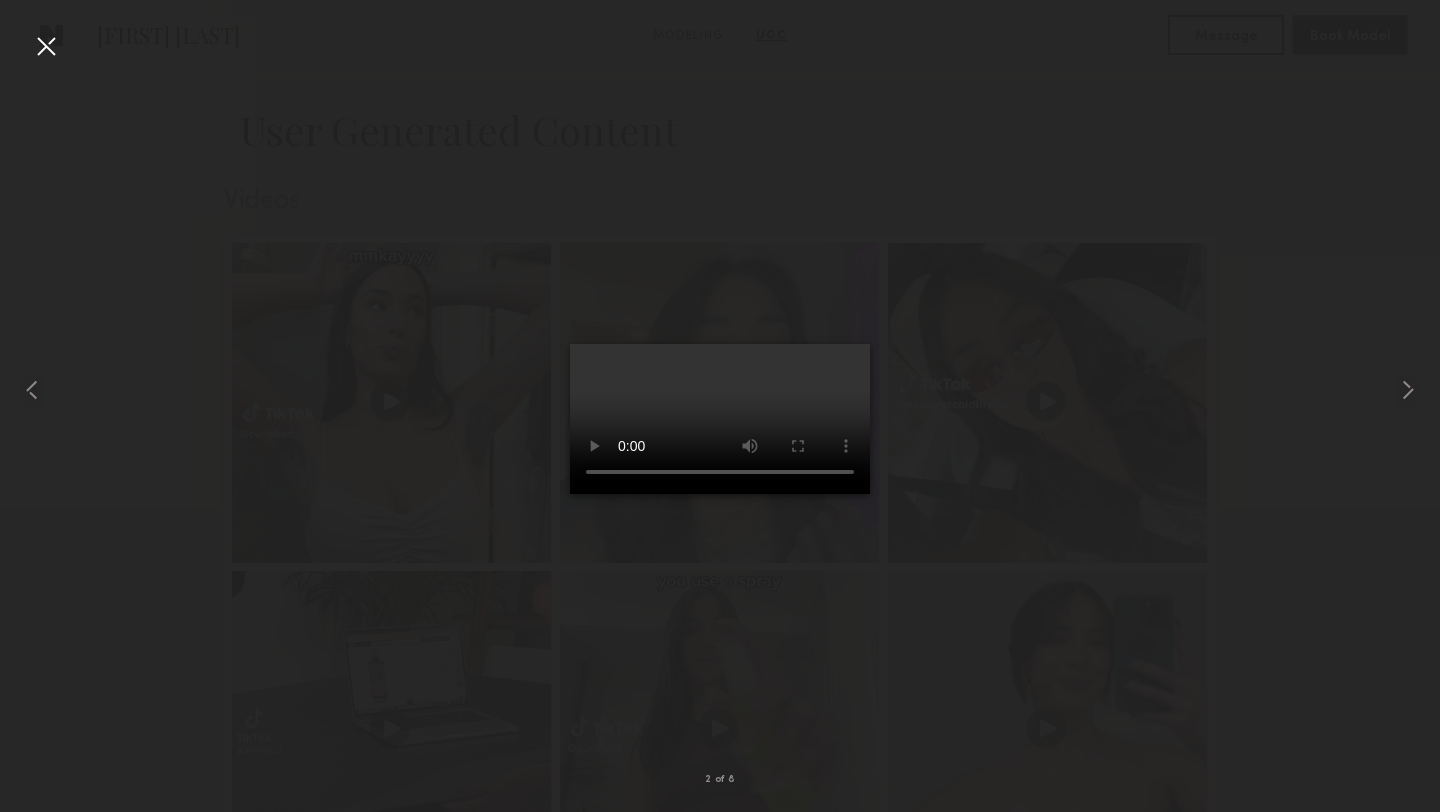 click at bounding box center [46, 46] 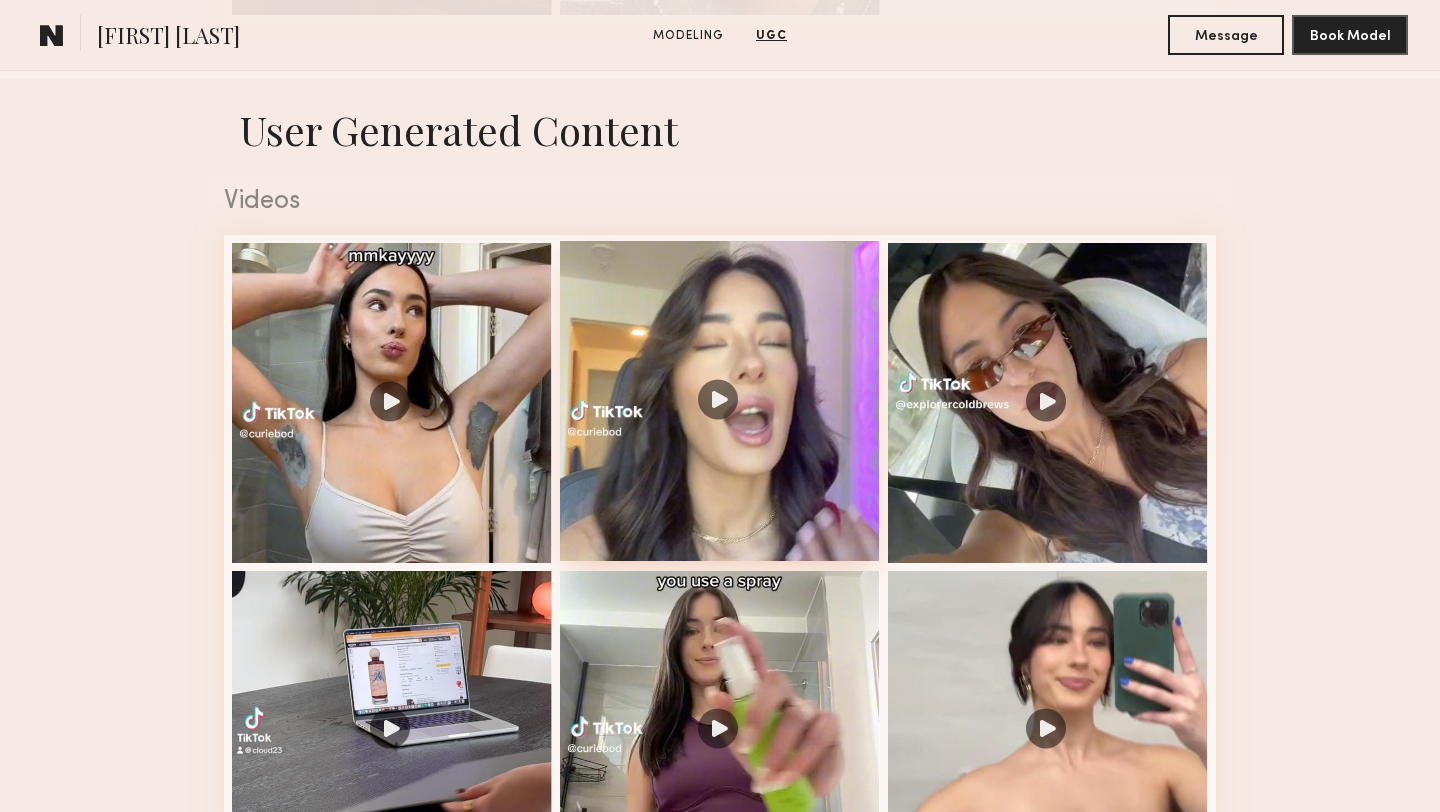 scroll, scrollTop: 2329, scrollLeft: 0, axis: vertical 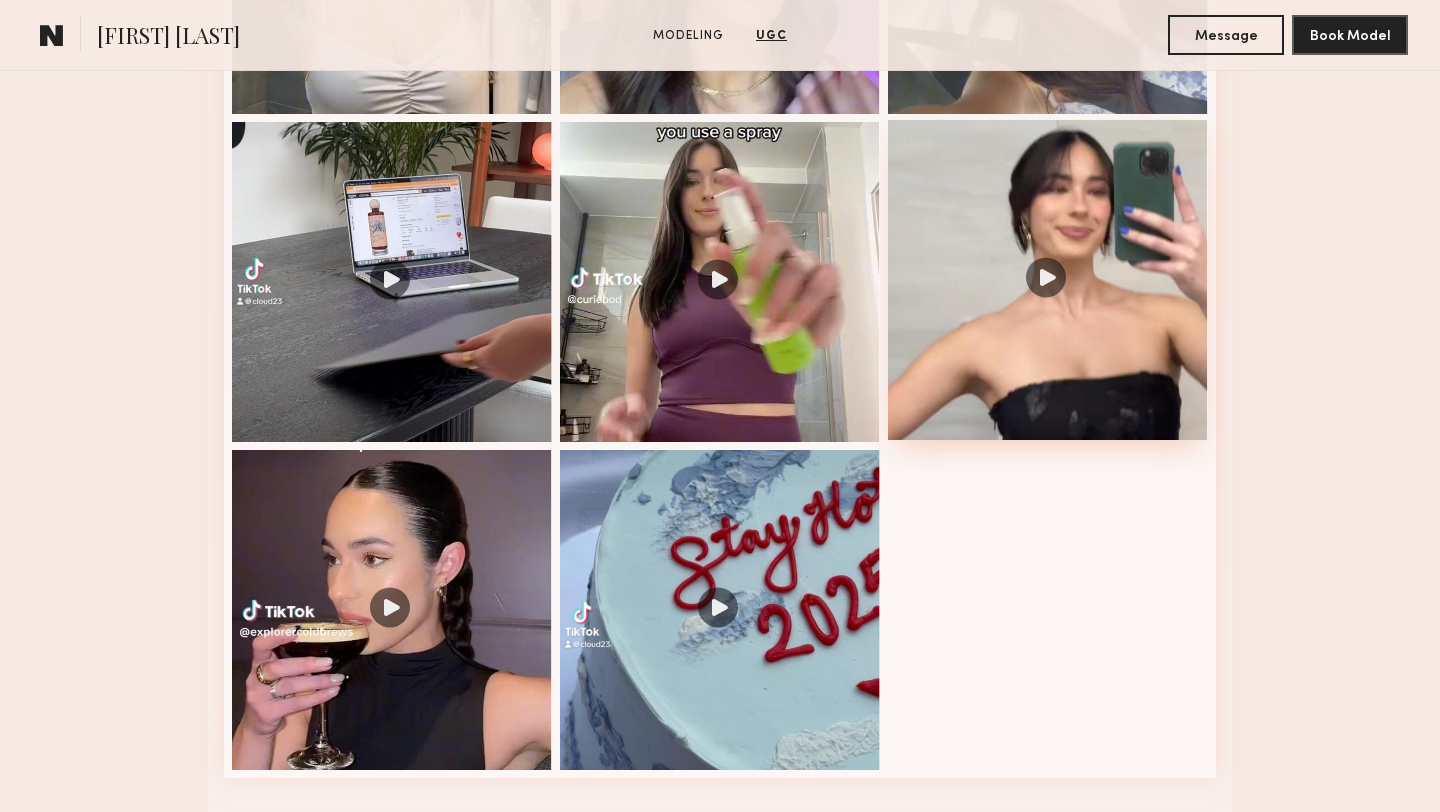 click at bounding box center [1048, 280] 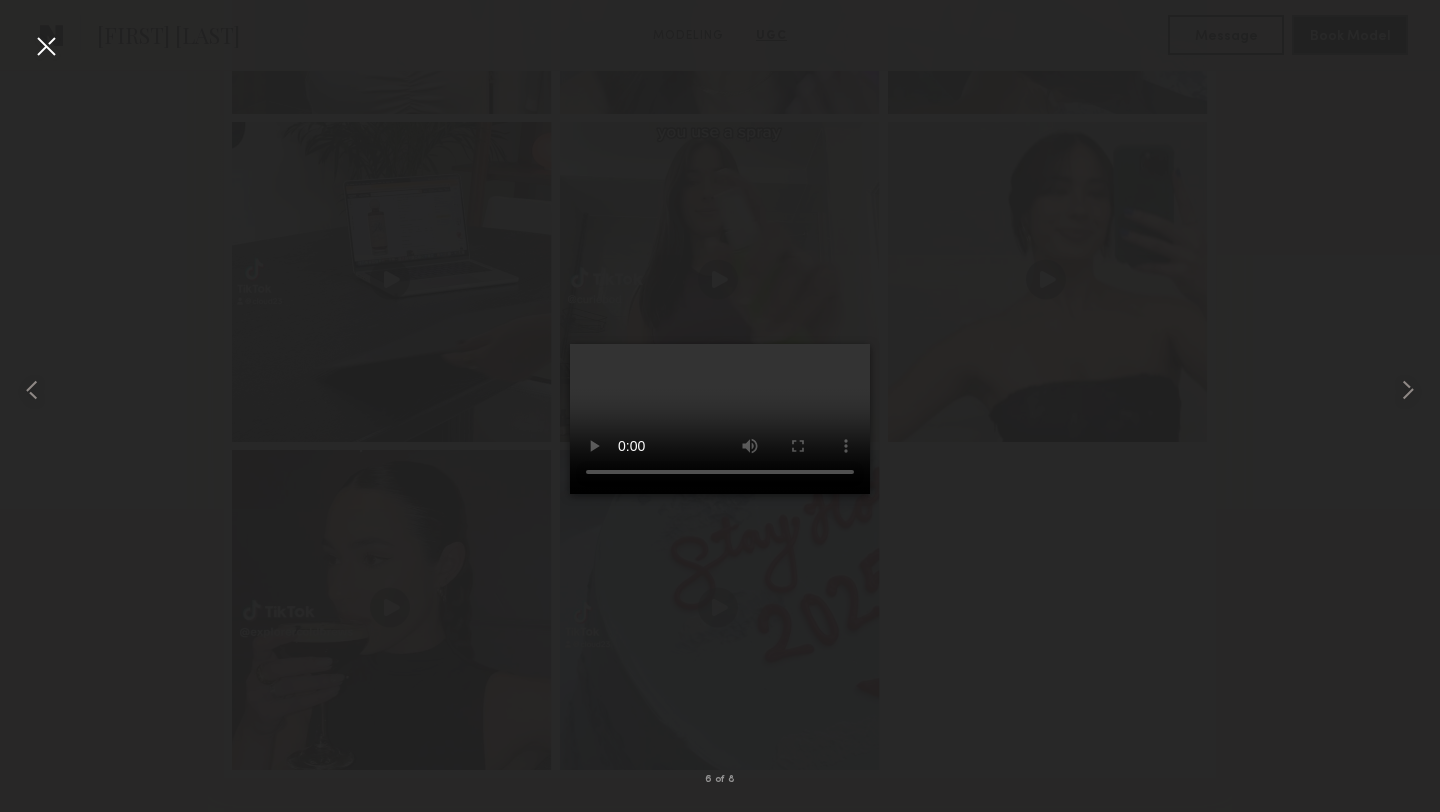 click at bounding box center (46, 46) 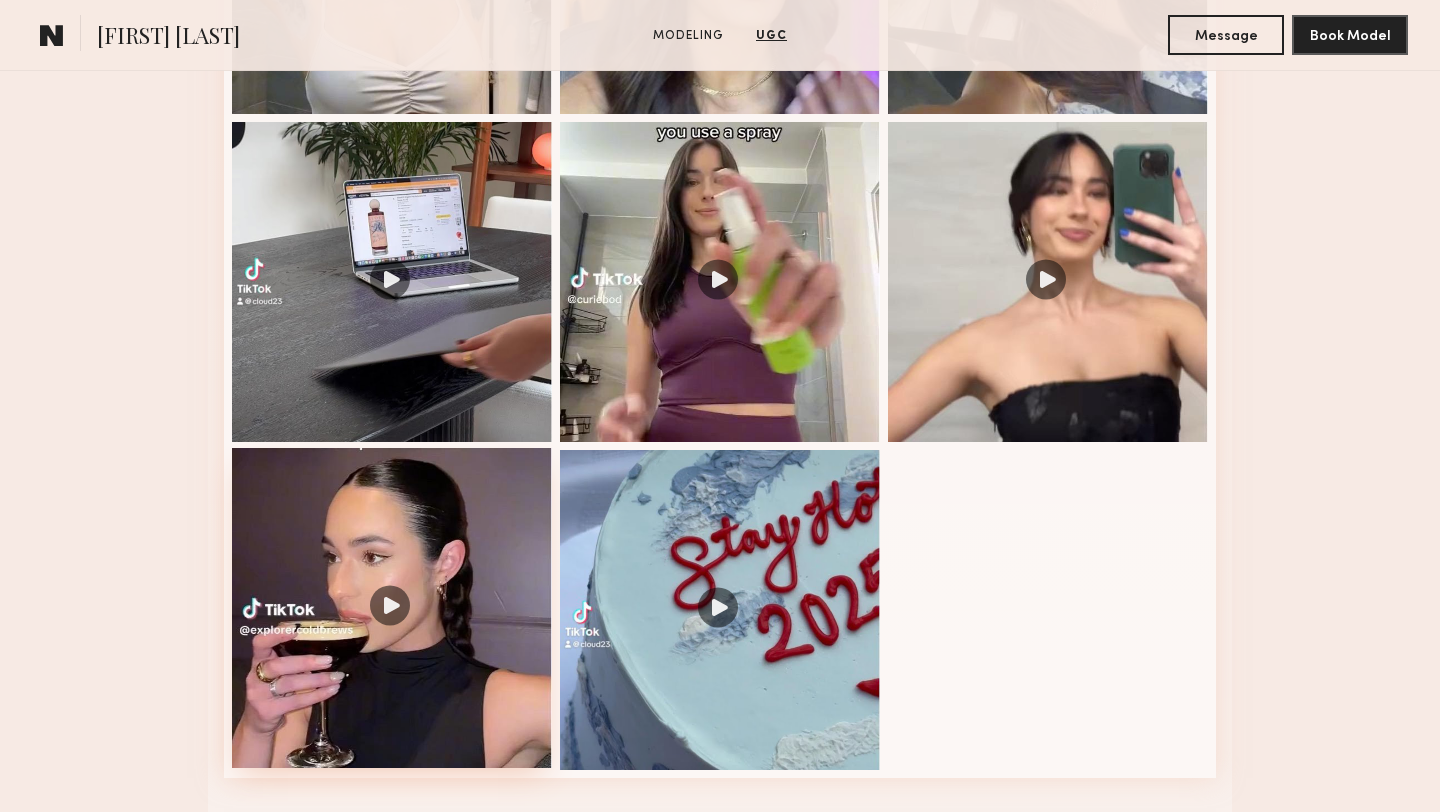 click at bounding box center (392, 608) 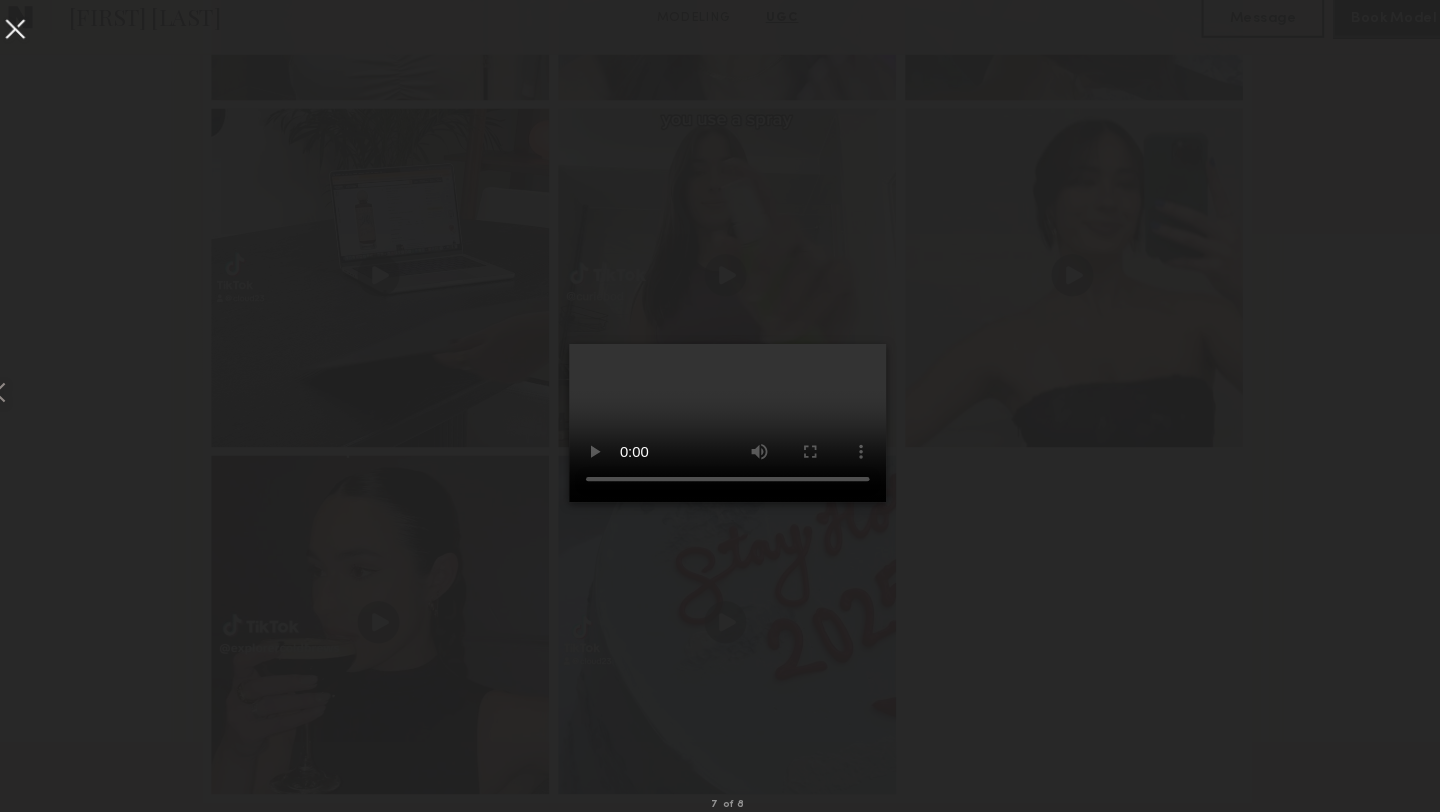 click at bounding box center [720, 390] 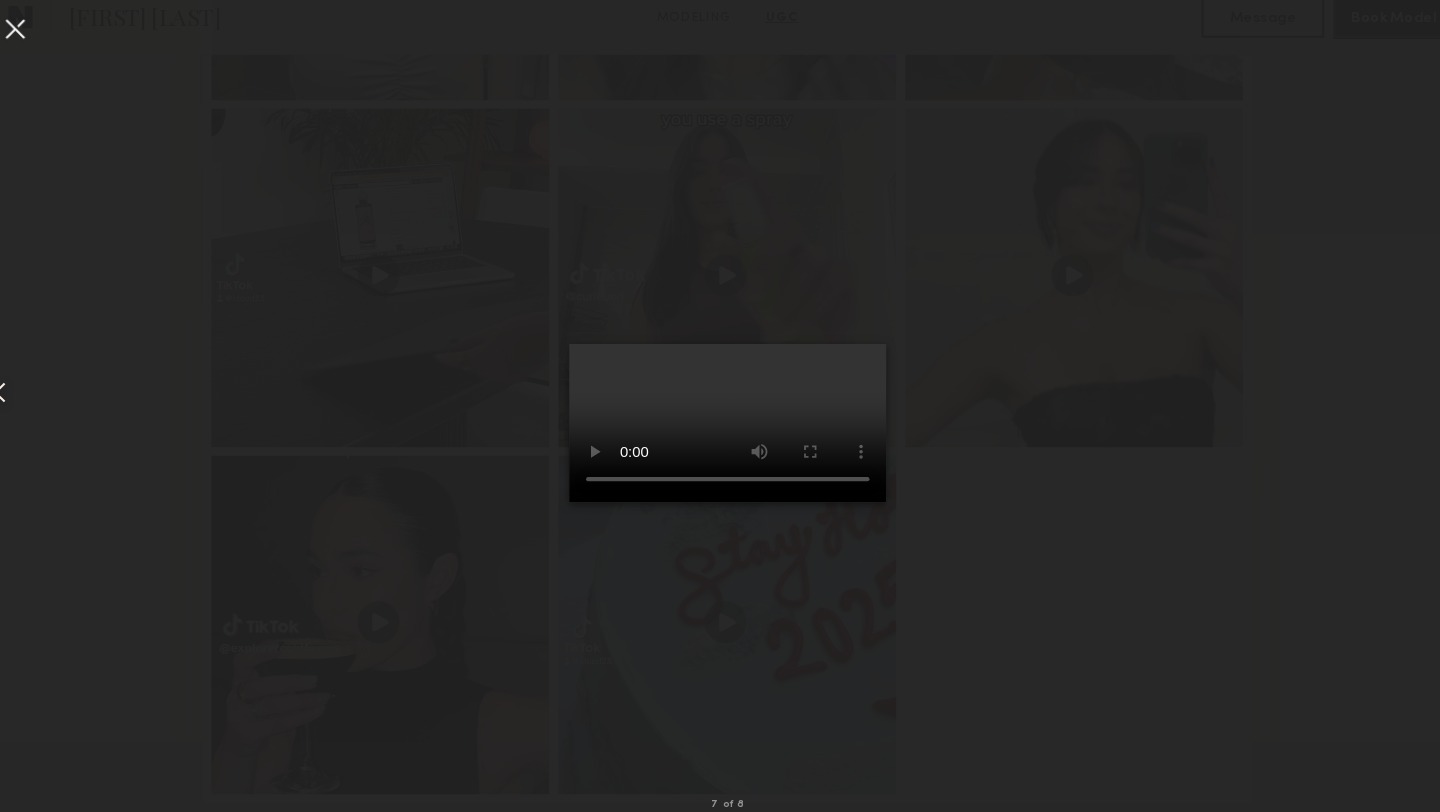 click at bounding box center (46, 46) 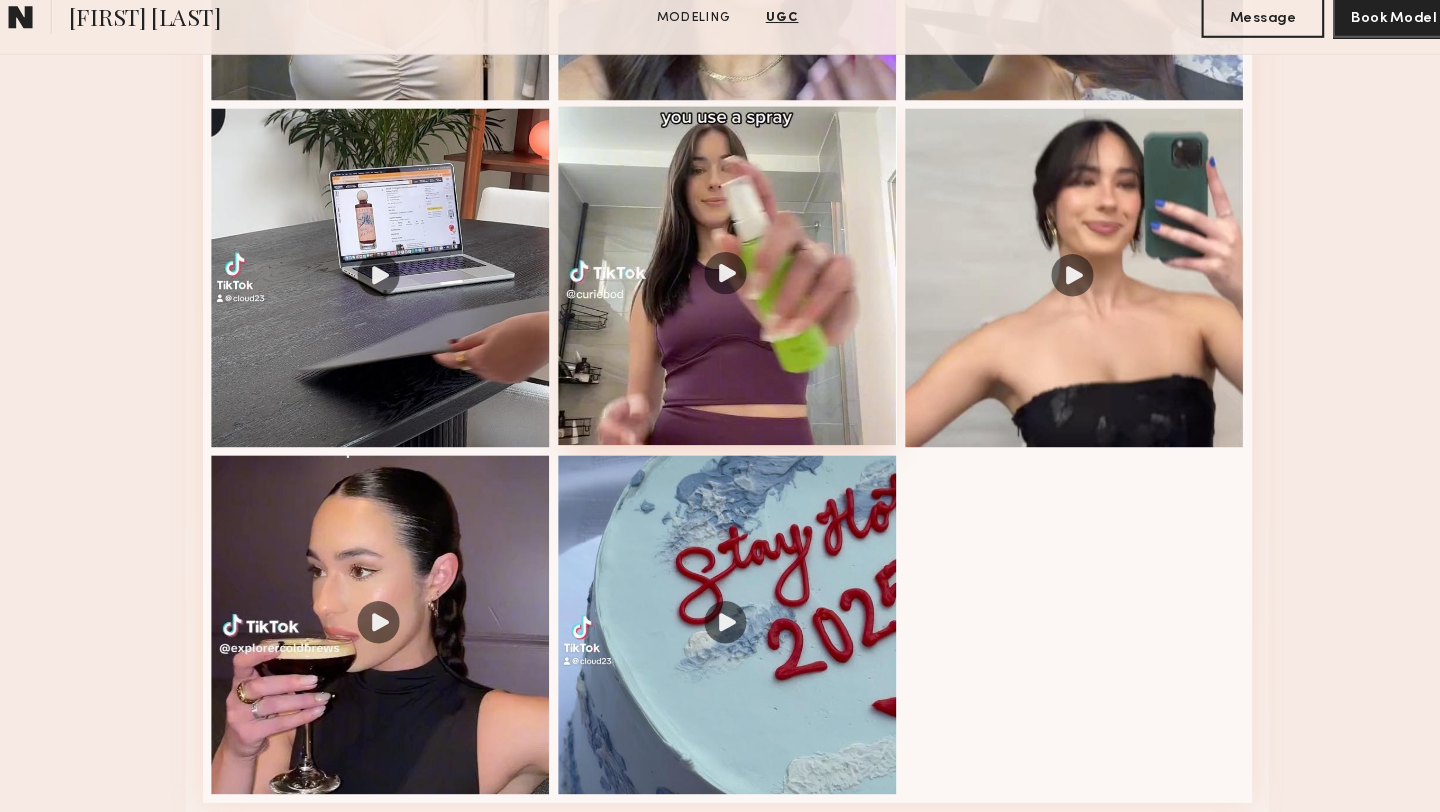 click at bounding box center [720, 280] 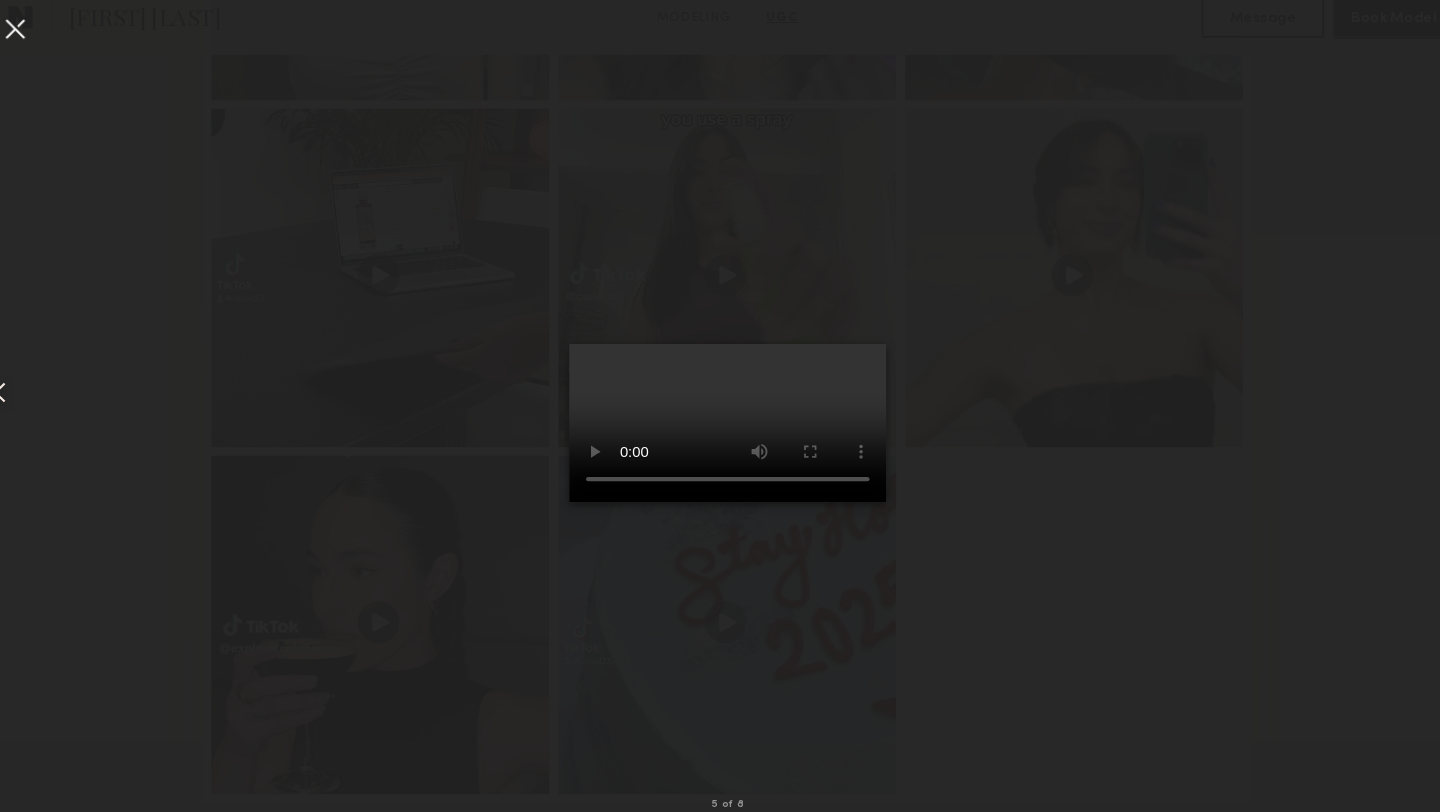 type 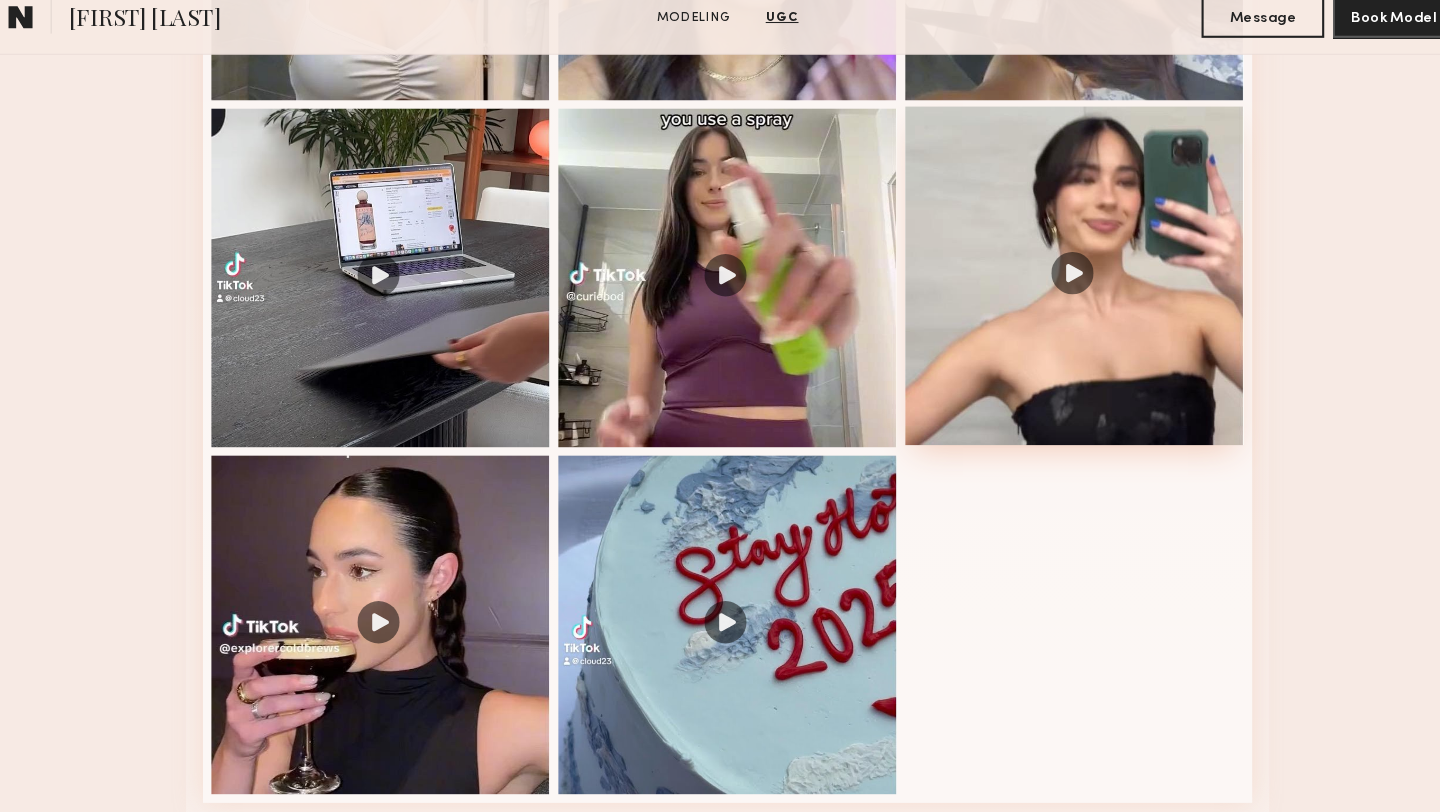 click at bounding box center [1048, 280] 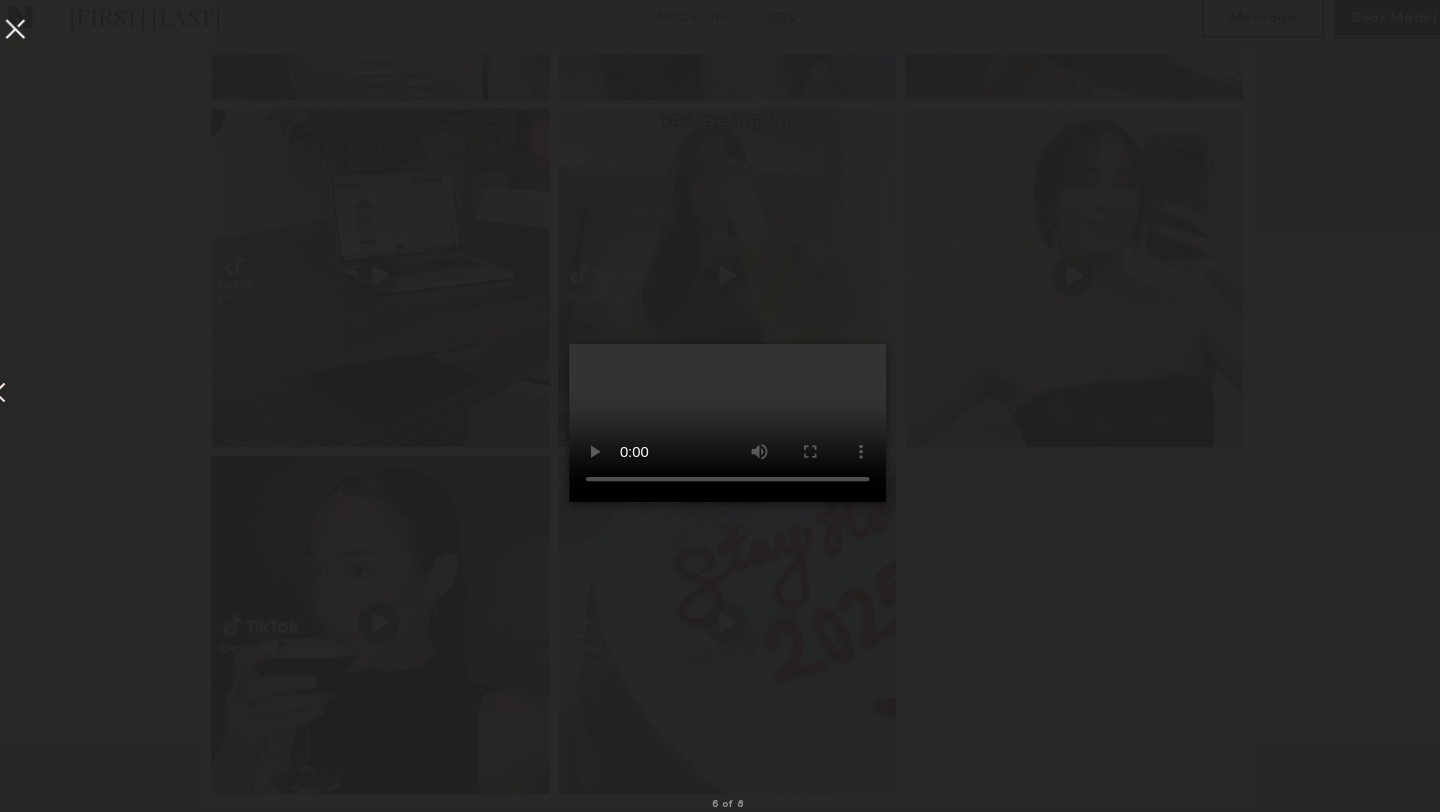 click at bounding box center (46, 46) 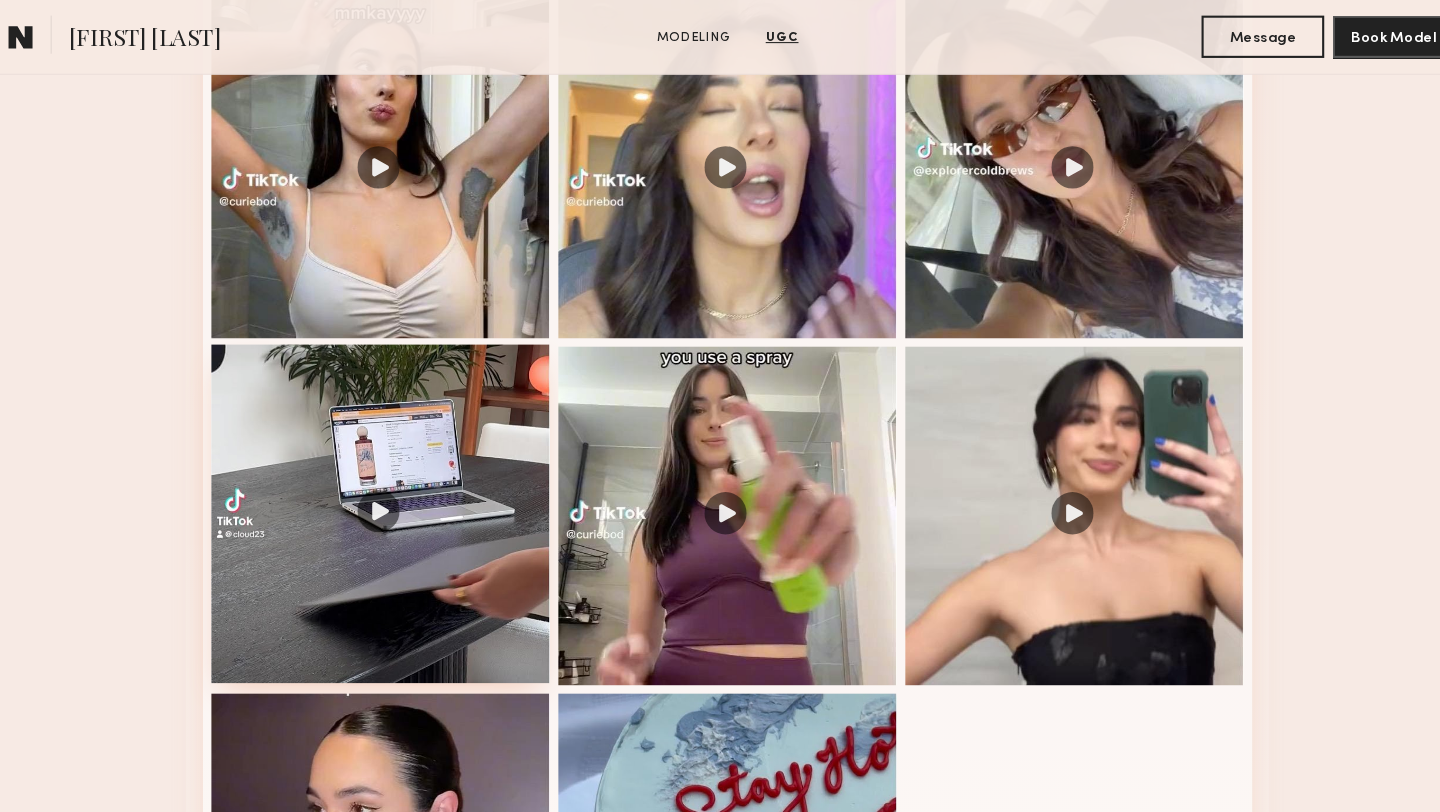 scroll, scrollTop: 2110, scrollLeft: 0, axis: vertical 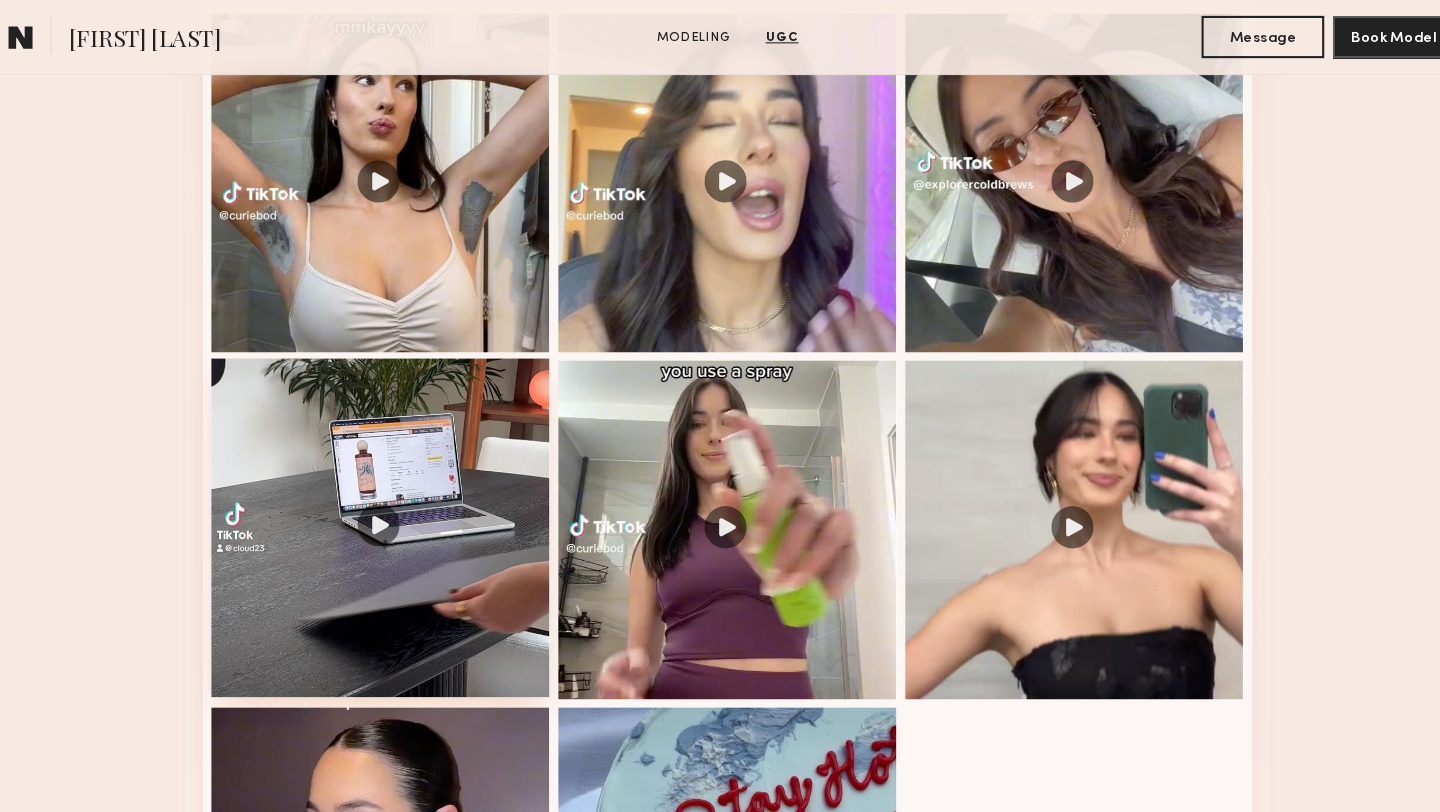 click at bounding box center [392, 499] 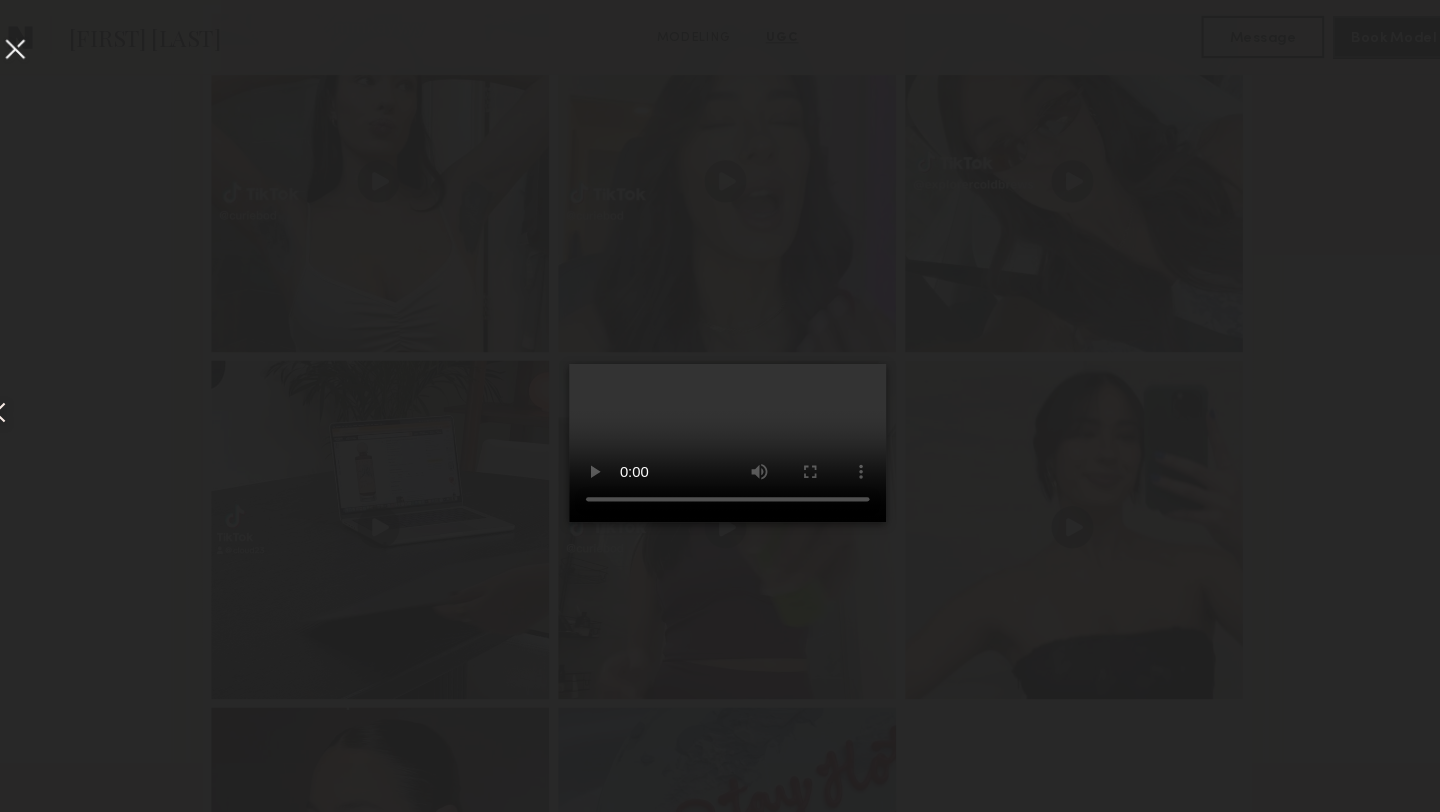 click at bounding box center [46, 46] 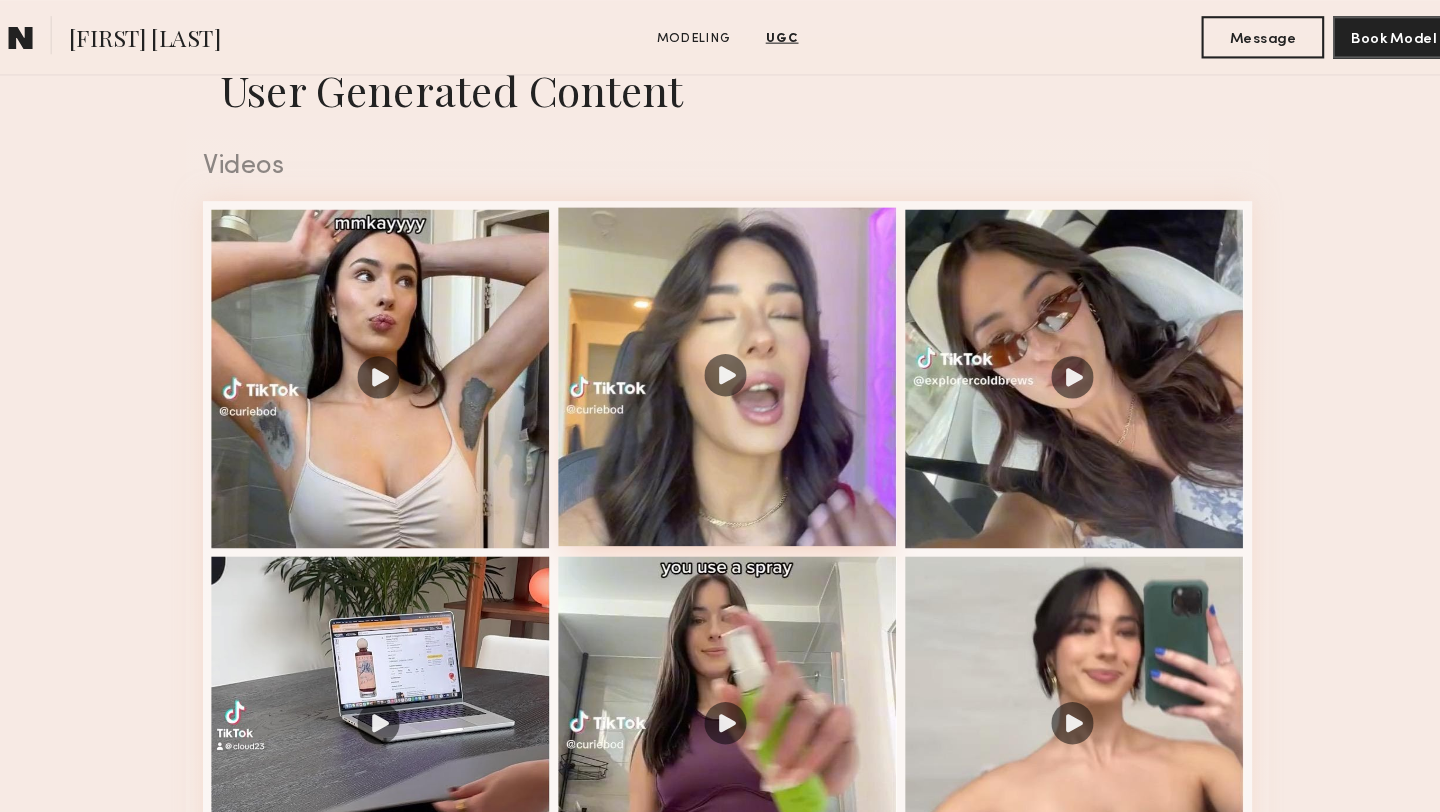 scroll, scrollTop: 1910, scrollLeft: 0, axis: vertical 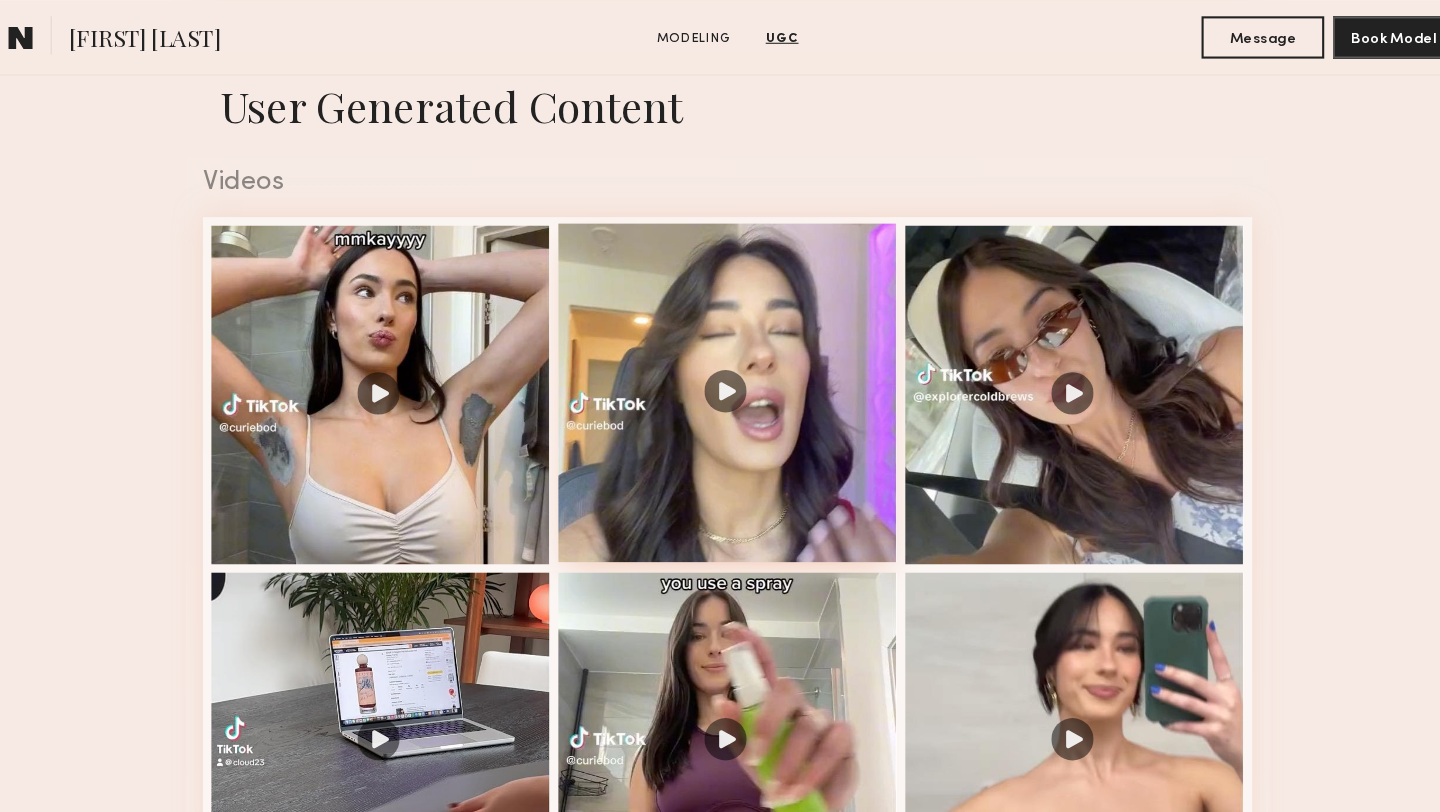 click at bounding box center (720, 371) 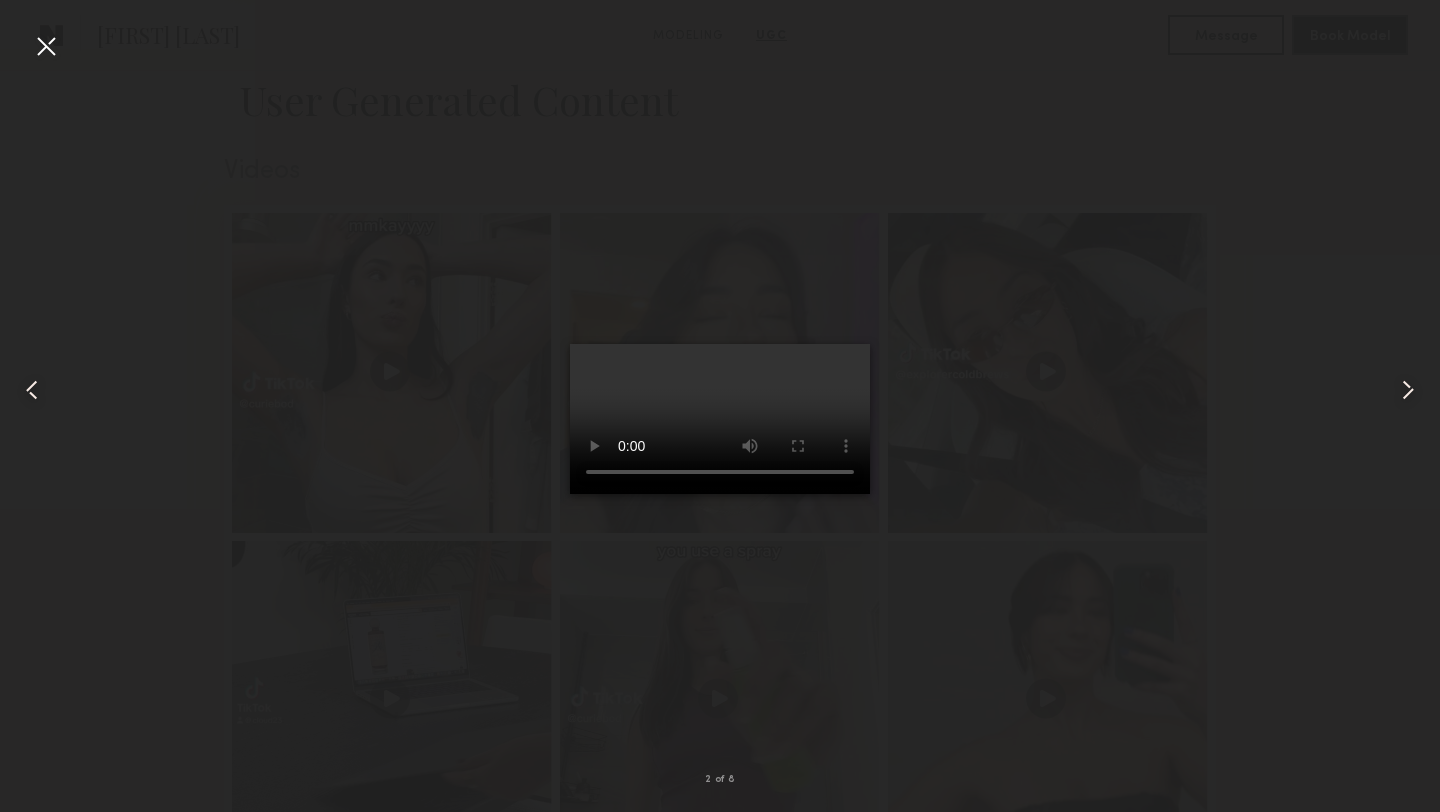 click at bounding box center (46, 46) 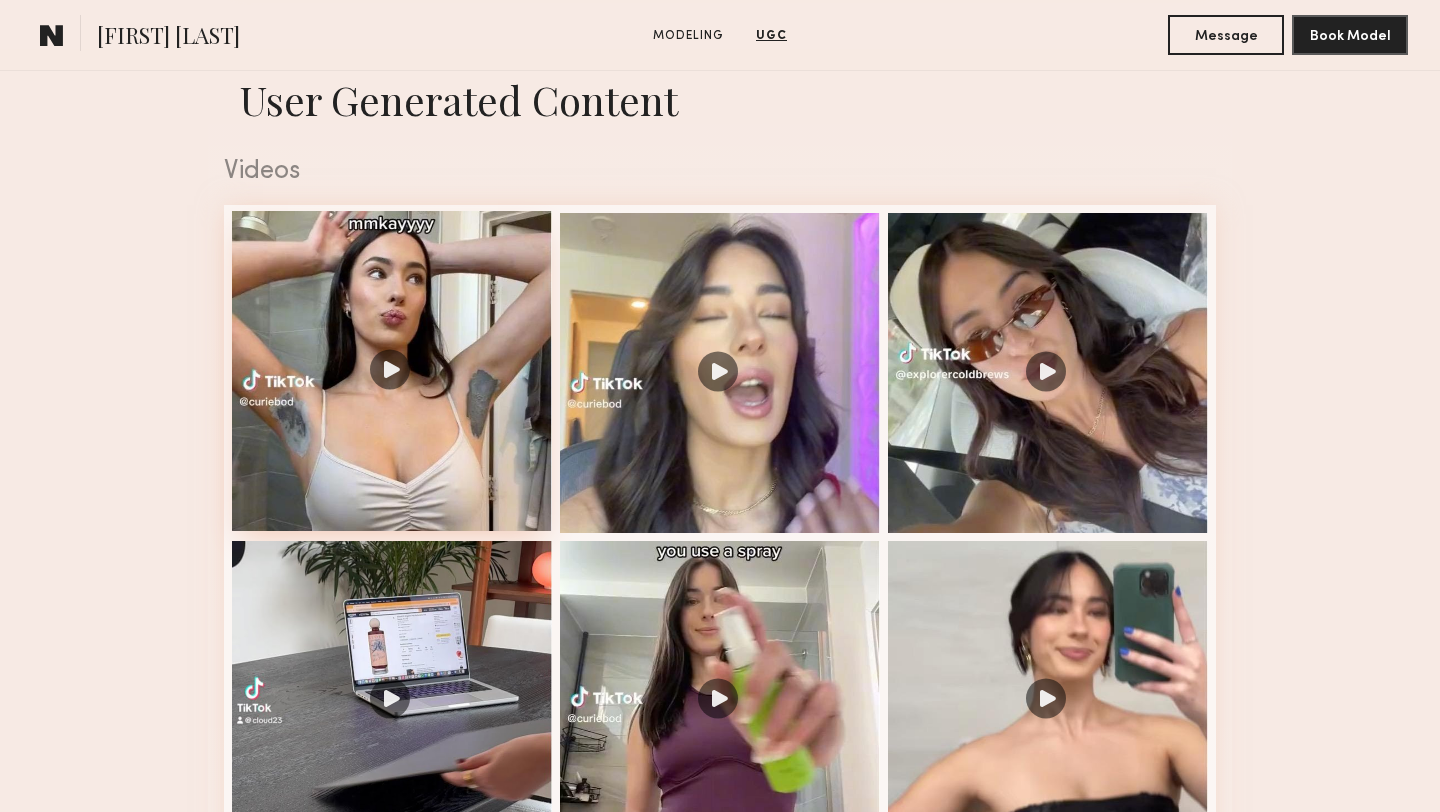 click at bounding box center (392, 371) 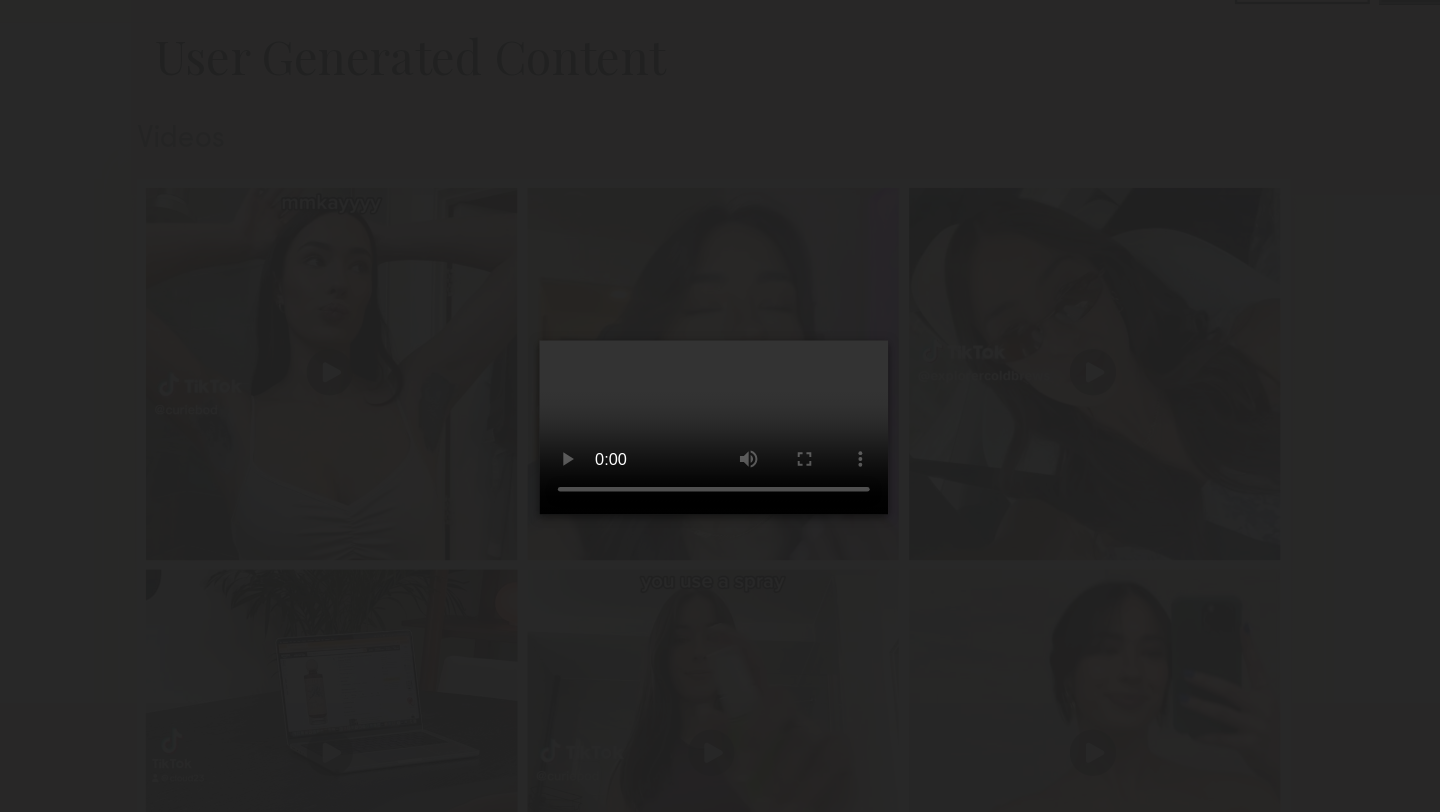 click at bounding box center [720, 390] 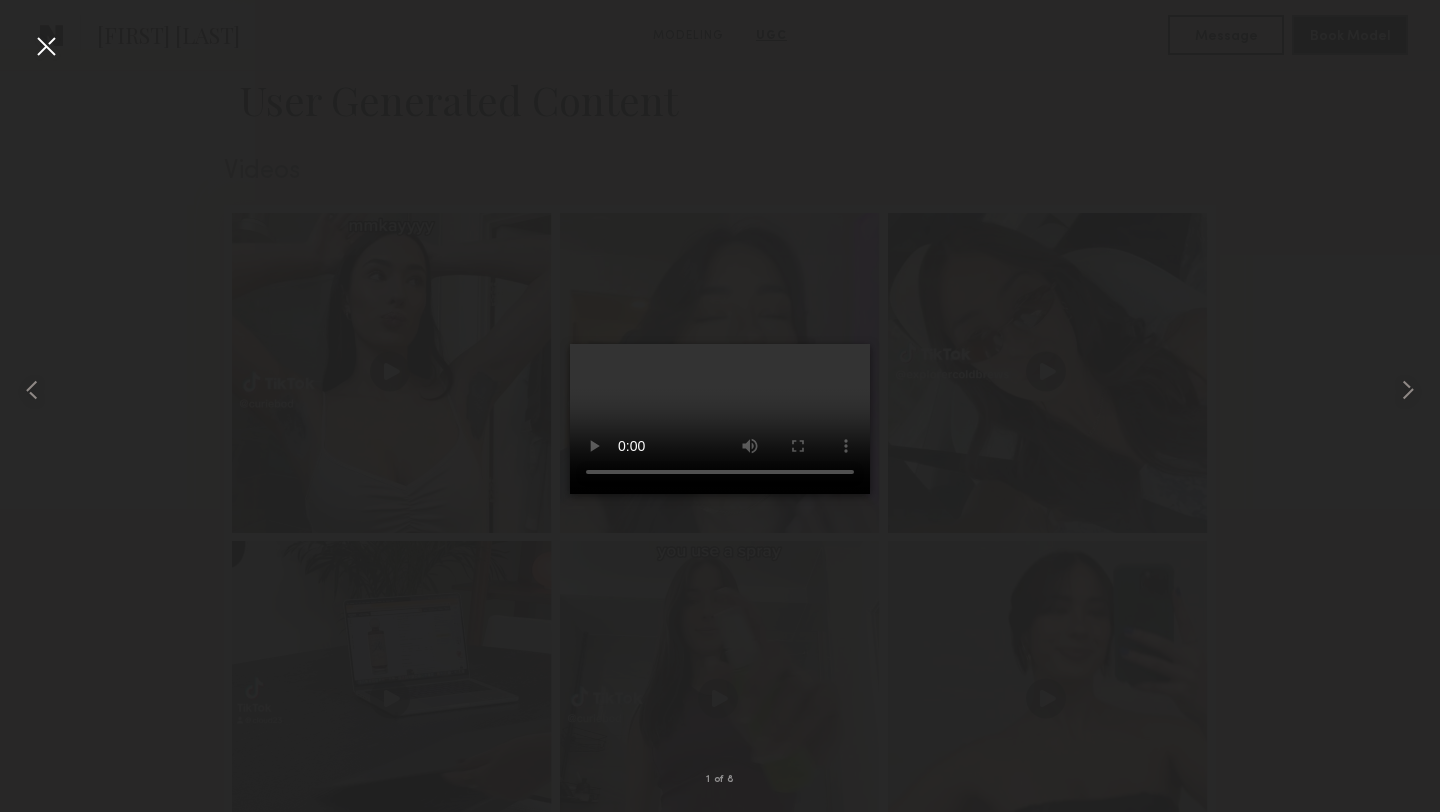 click at bounding box center (46, 46) 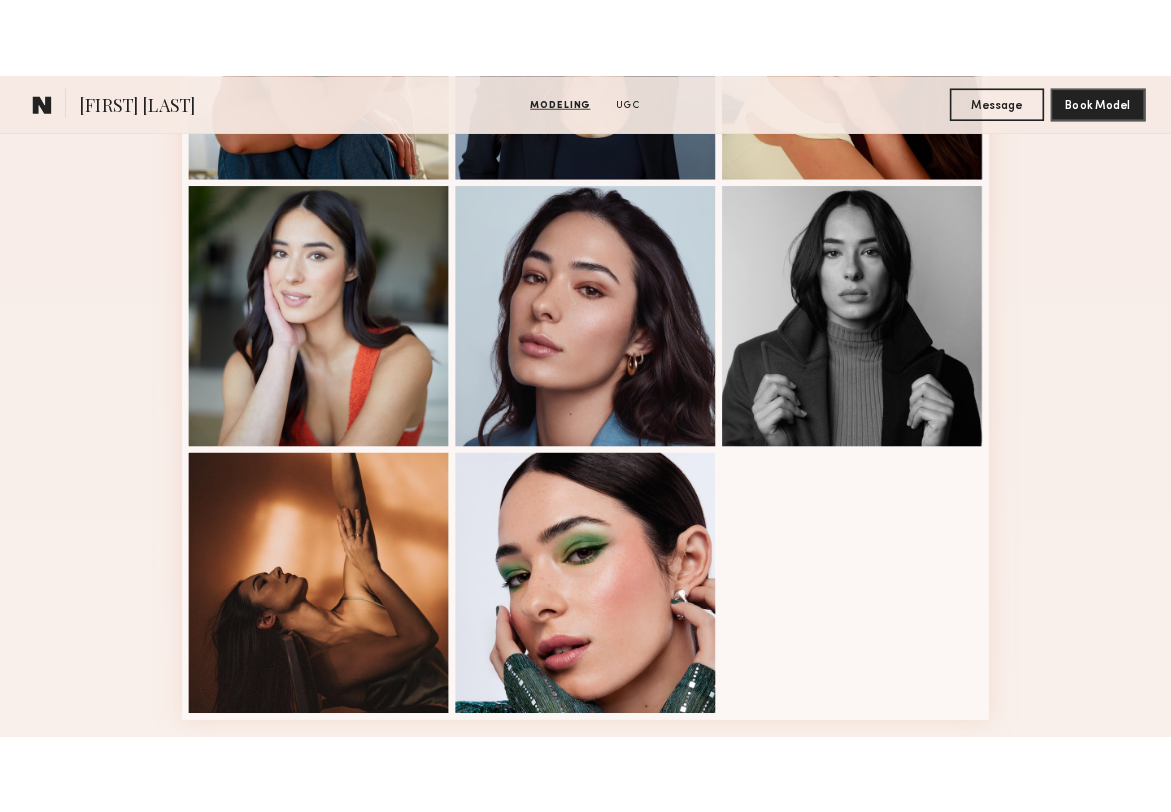 scroll, scrollTop: 1100, scrollLeft: 0, axis: vertical 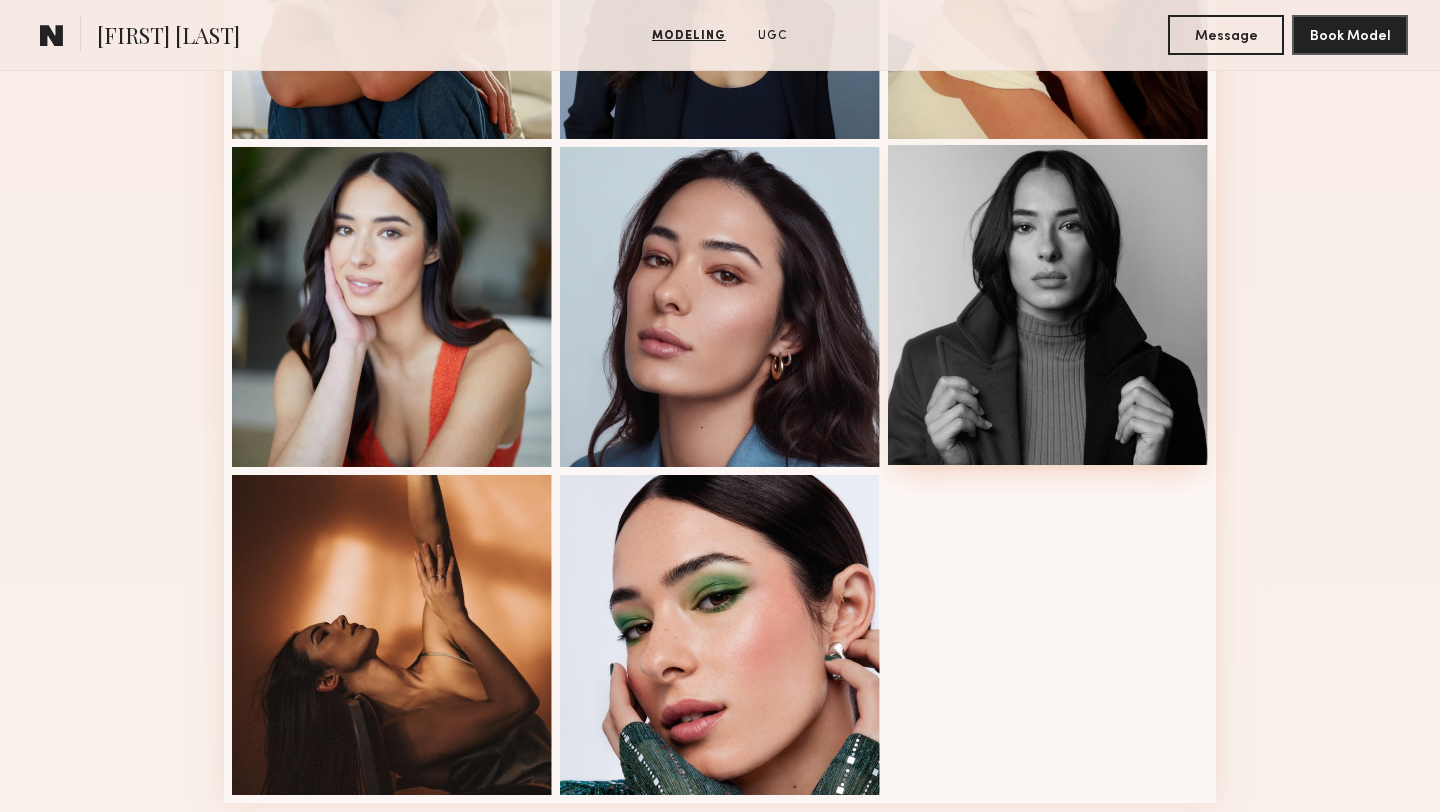 click at bounding box center [1048, 305] 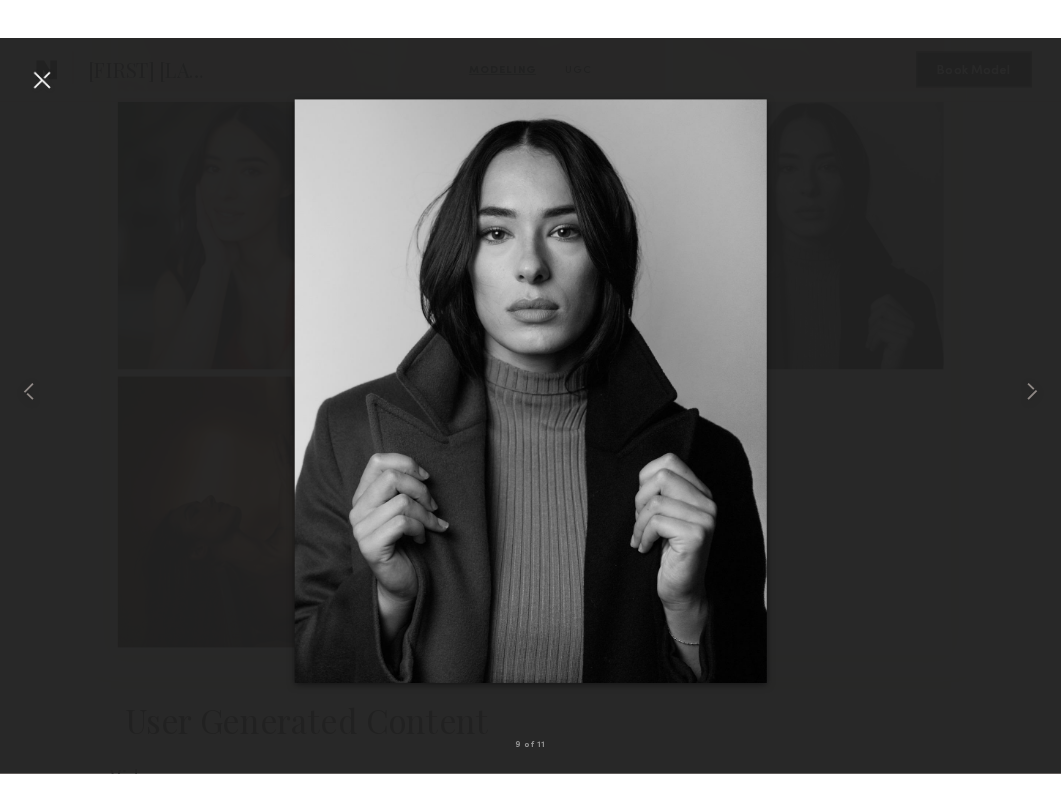 scroll, scrollTop: 1098, scrollLeft: 0, axis: vertical 